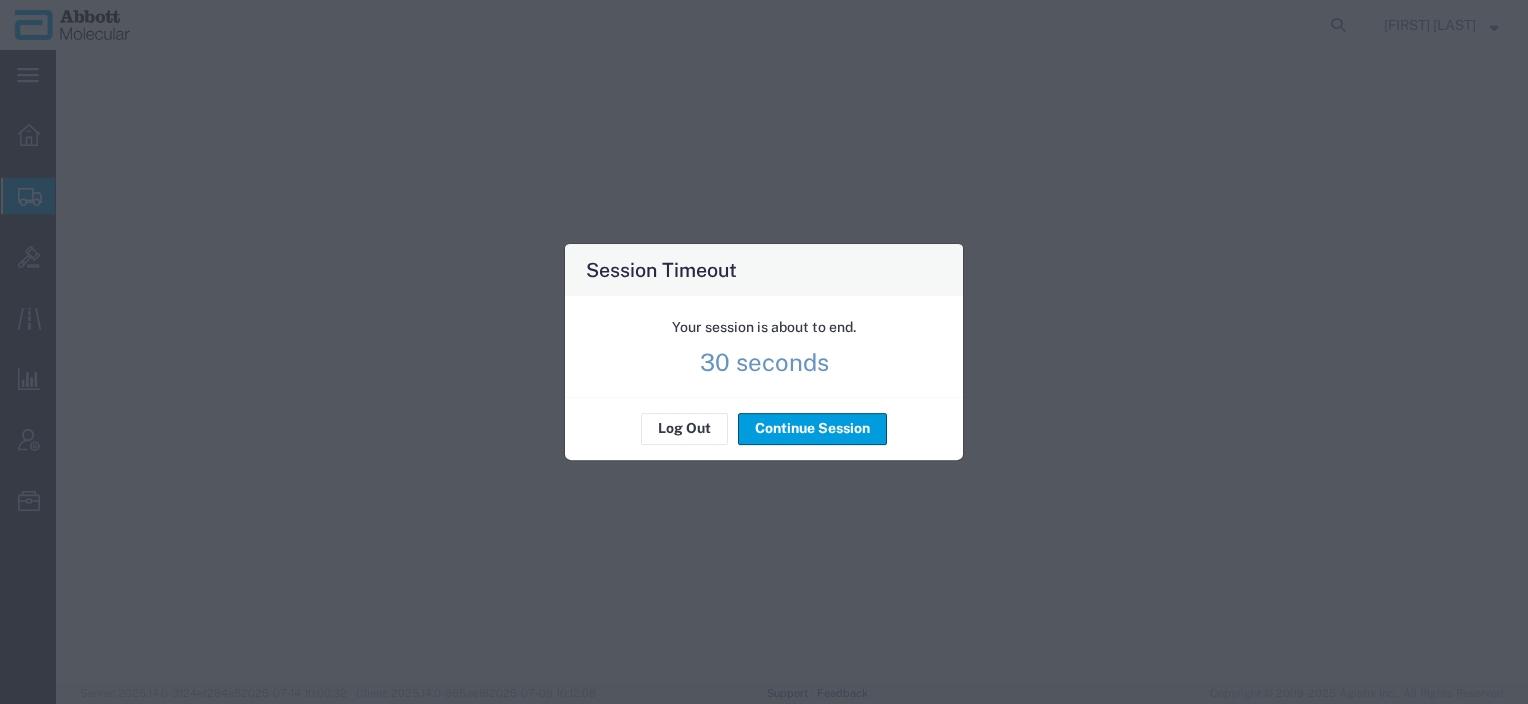 scroll, scrollTop: 0, scrollLeft: 0, axis: both 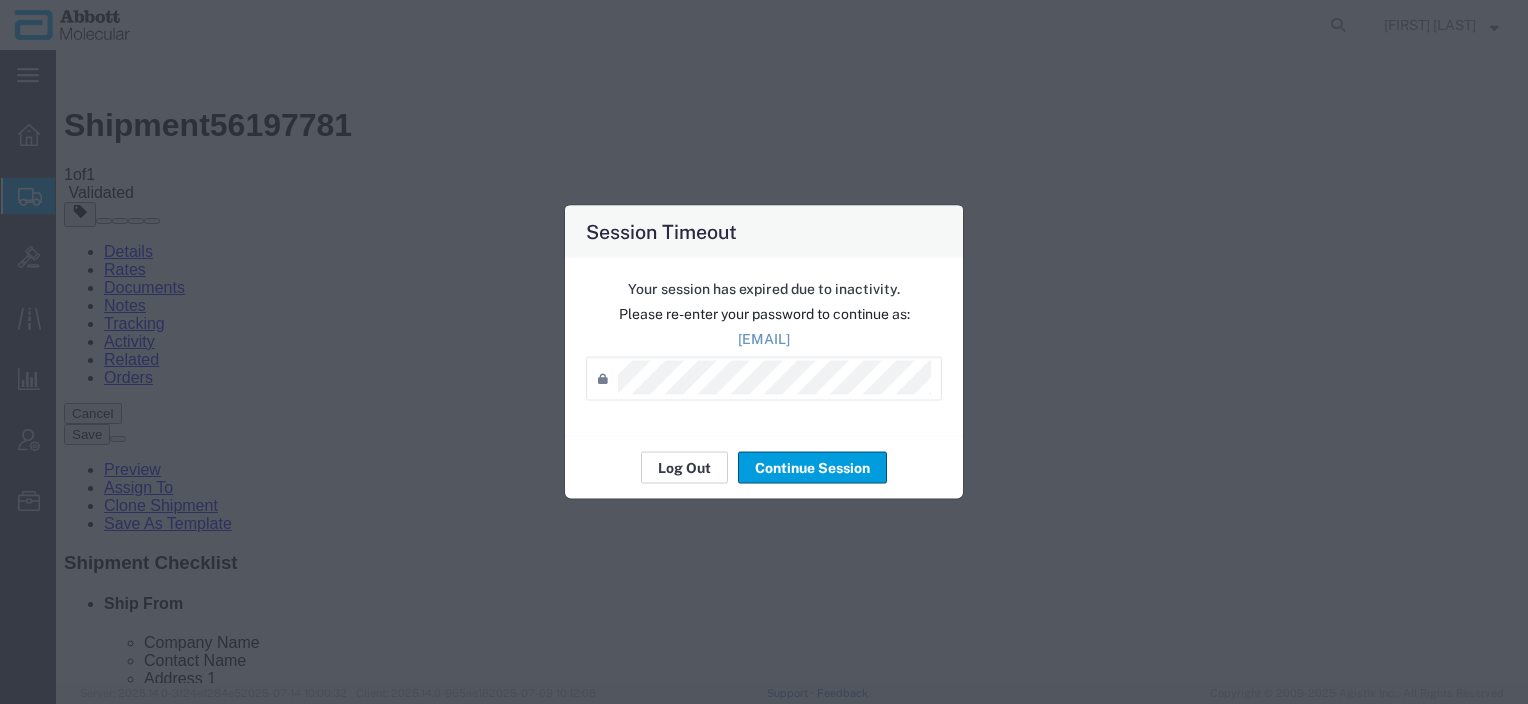 click on "Log Out" 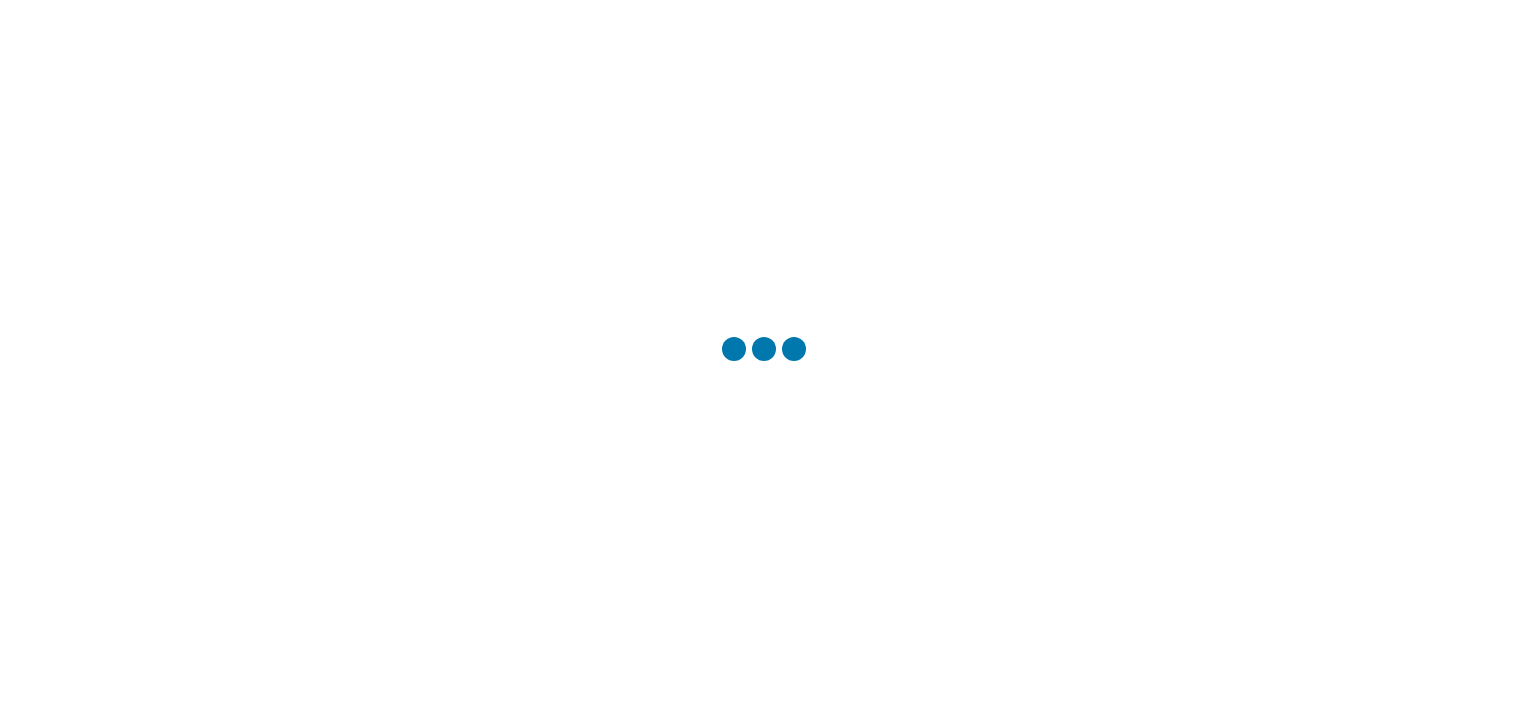 scroll, scrollTop: 0, scrollLeft: 0, axis: both 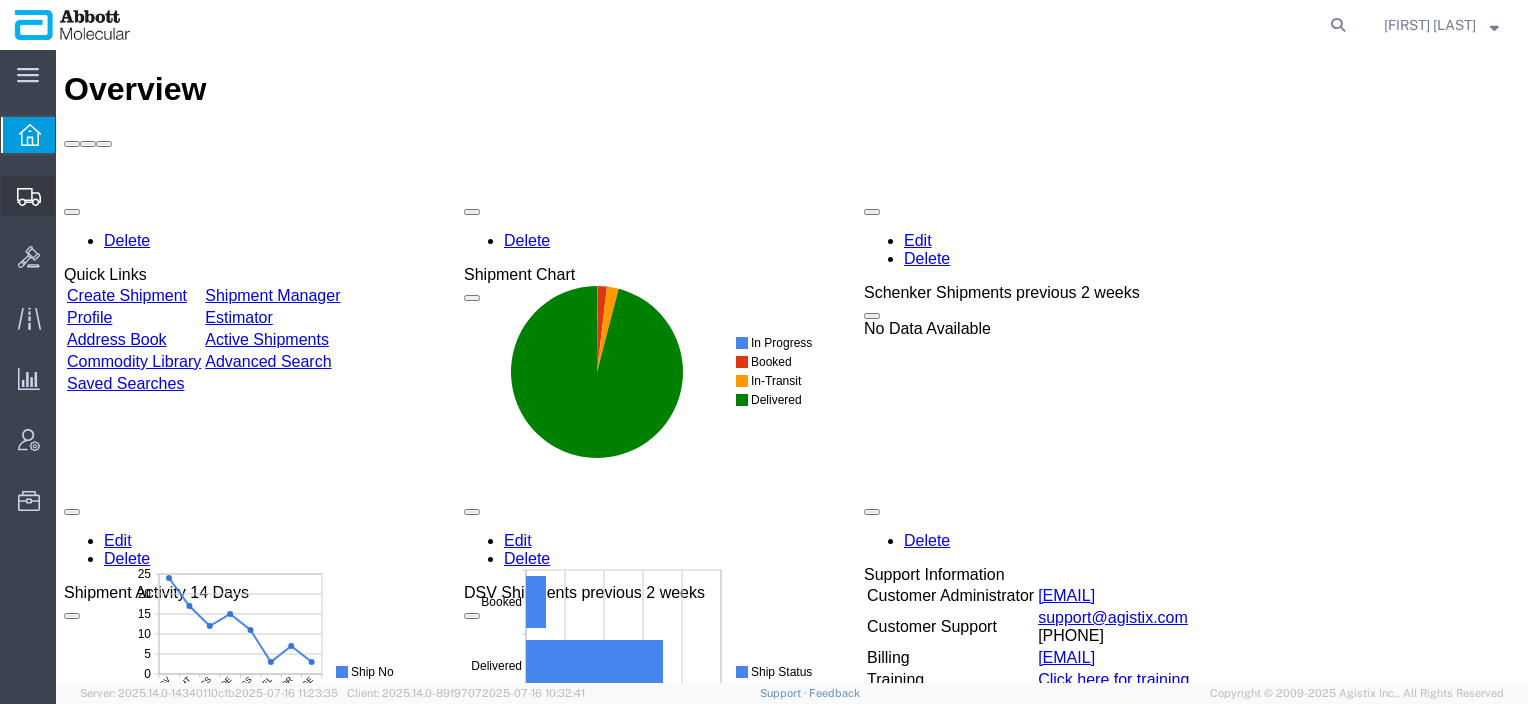 click on "Create from Template" 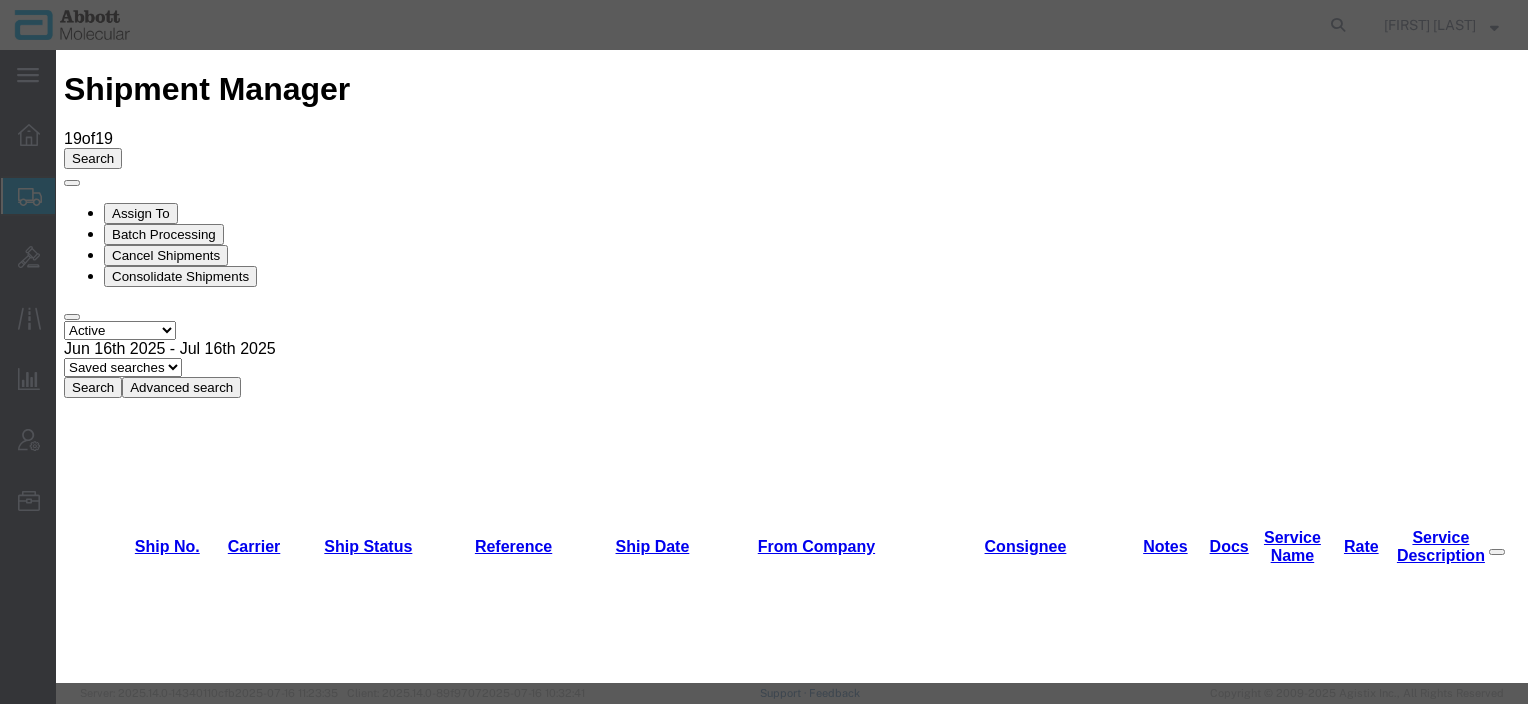 scroll, scrollTop: 1021, scrollLeft: 0, axis: vertical 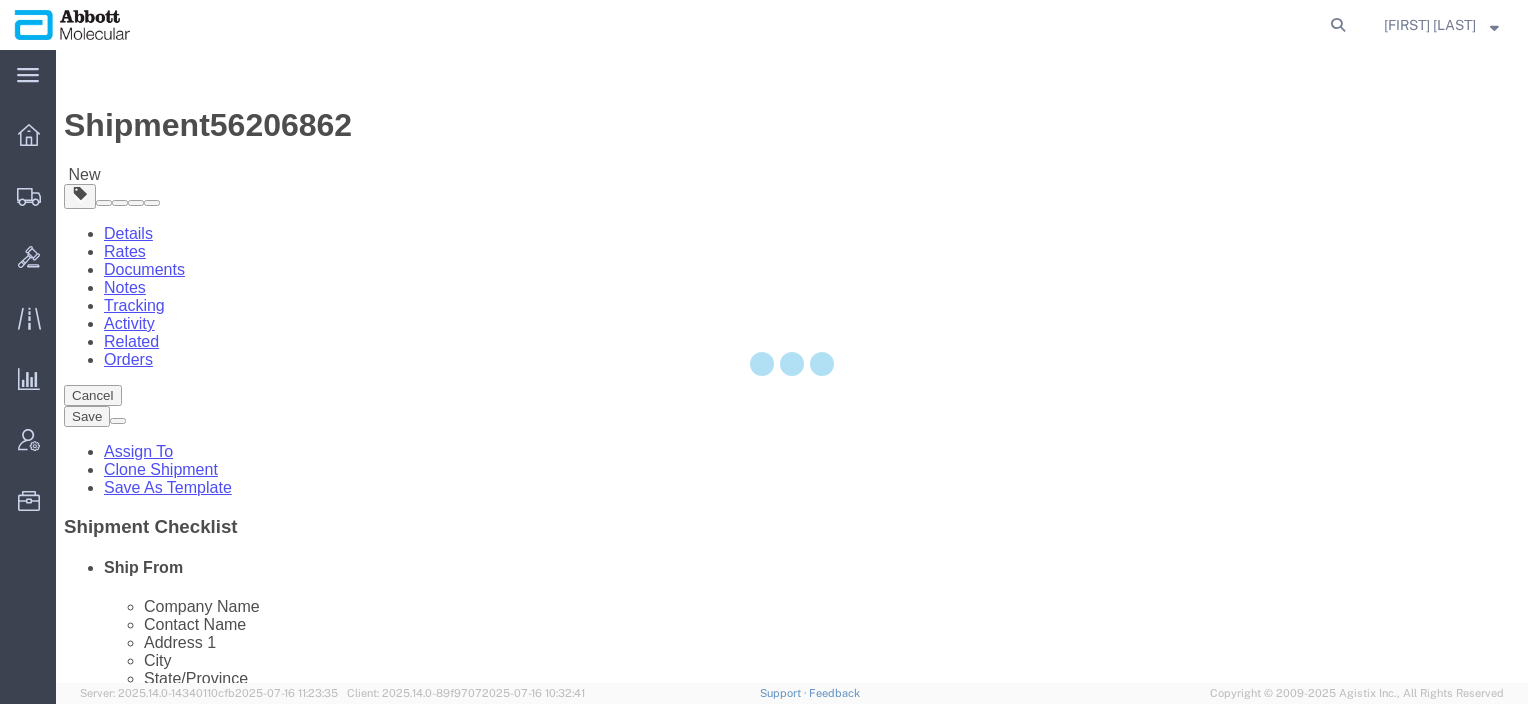 select on "48454" 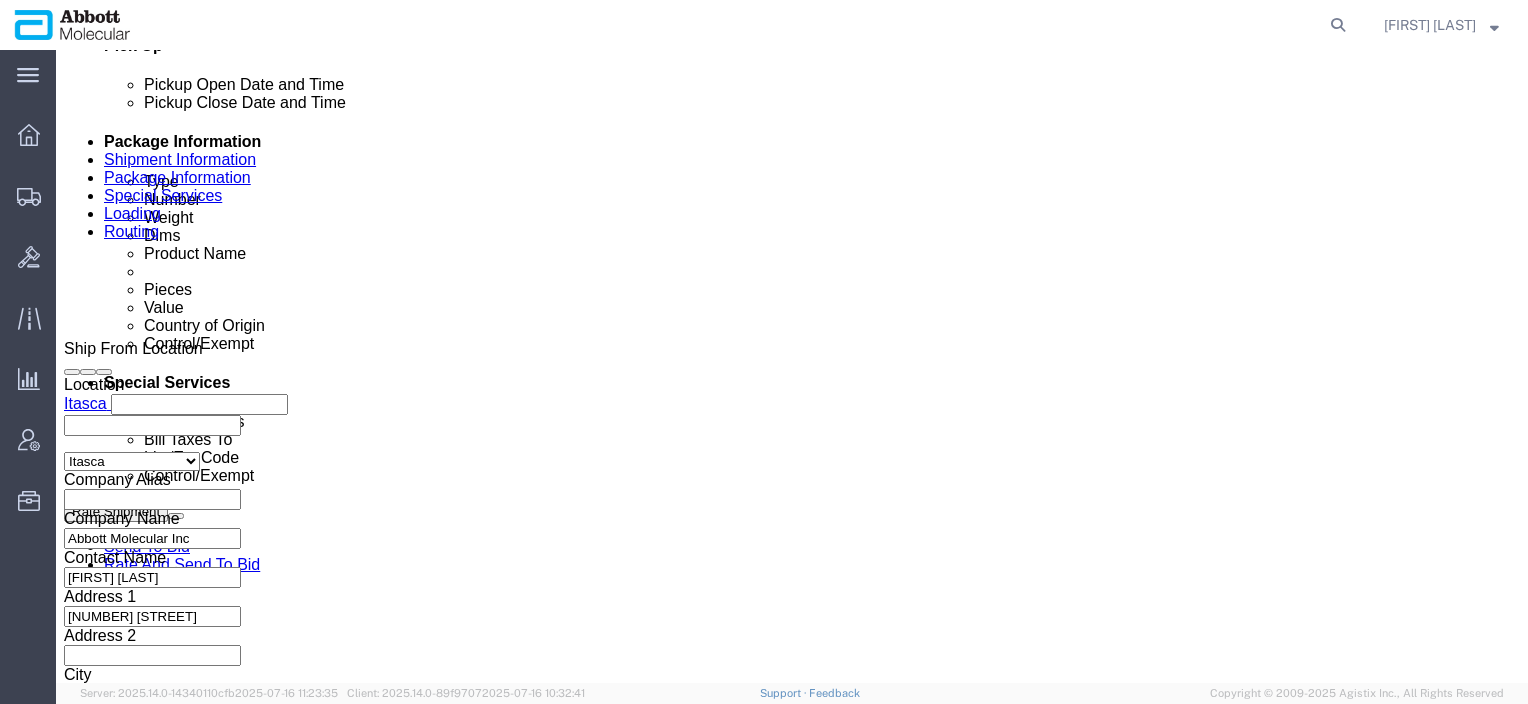 scroll, scrollTop: 1158, scrollLeft: 0, axis: vertical 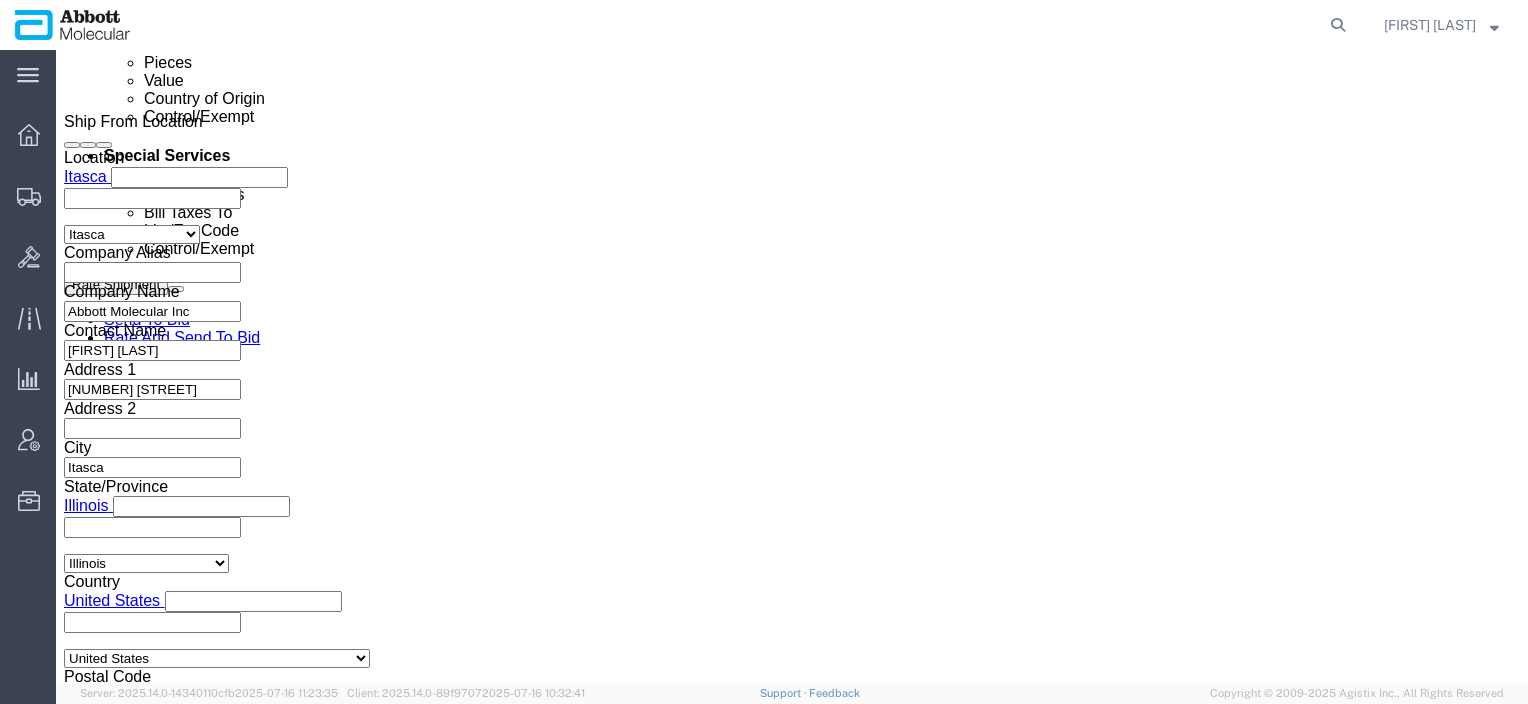 click 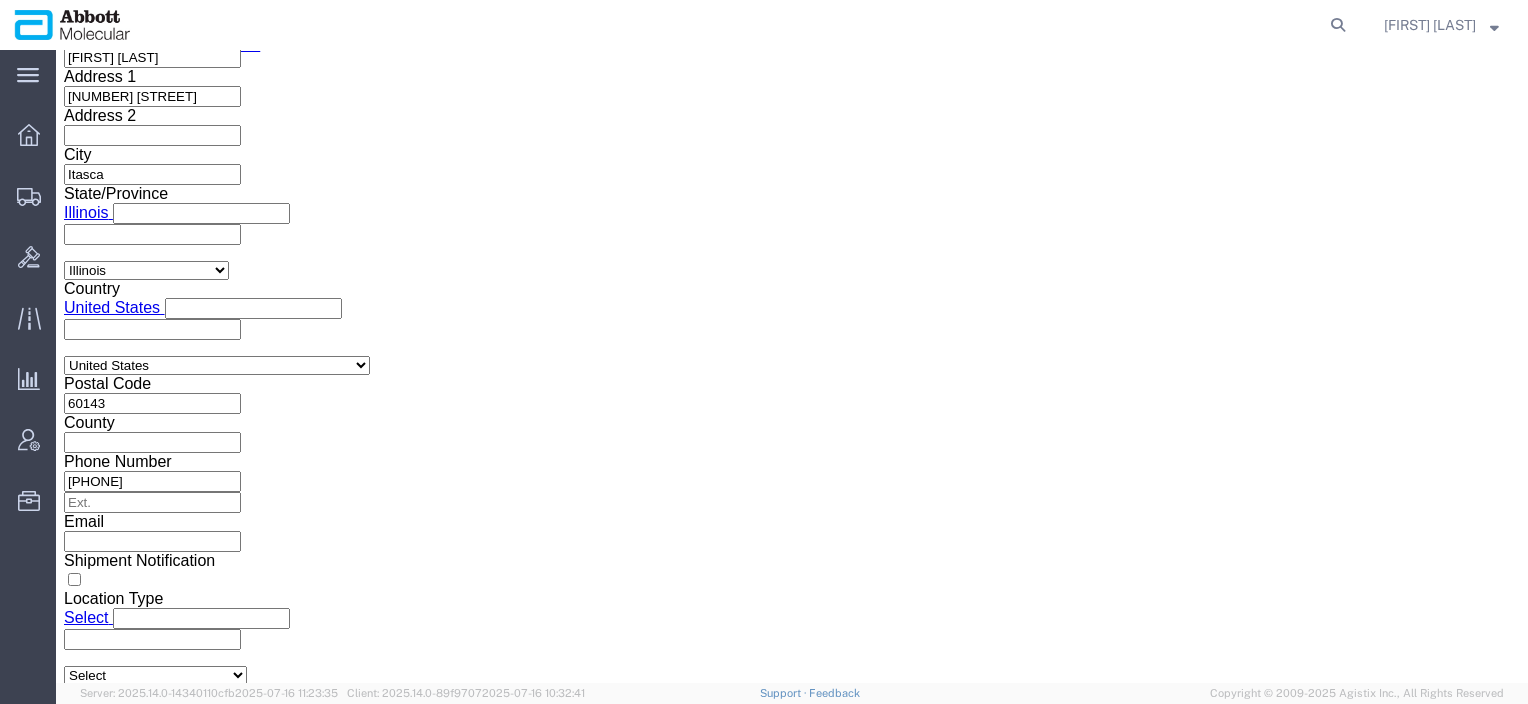 scroll, scrollTop: 1472, scrollLeft: 0, axis: vertical 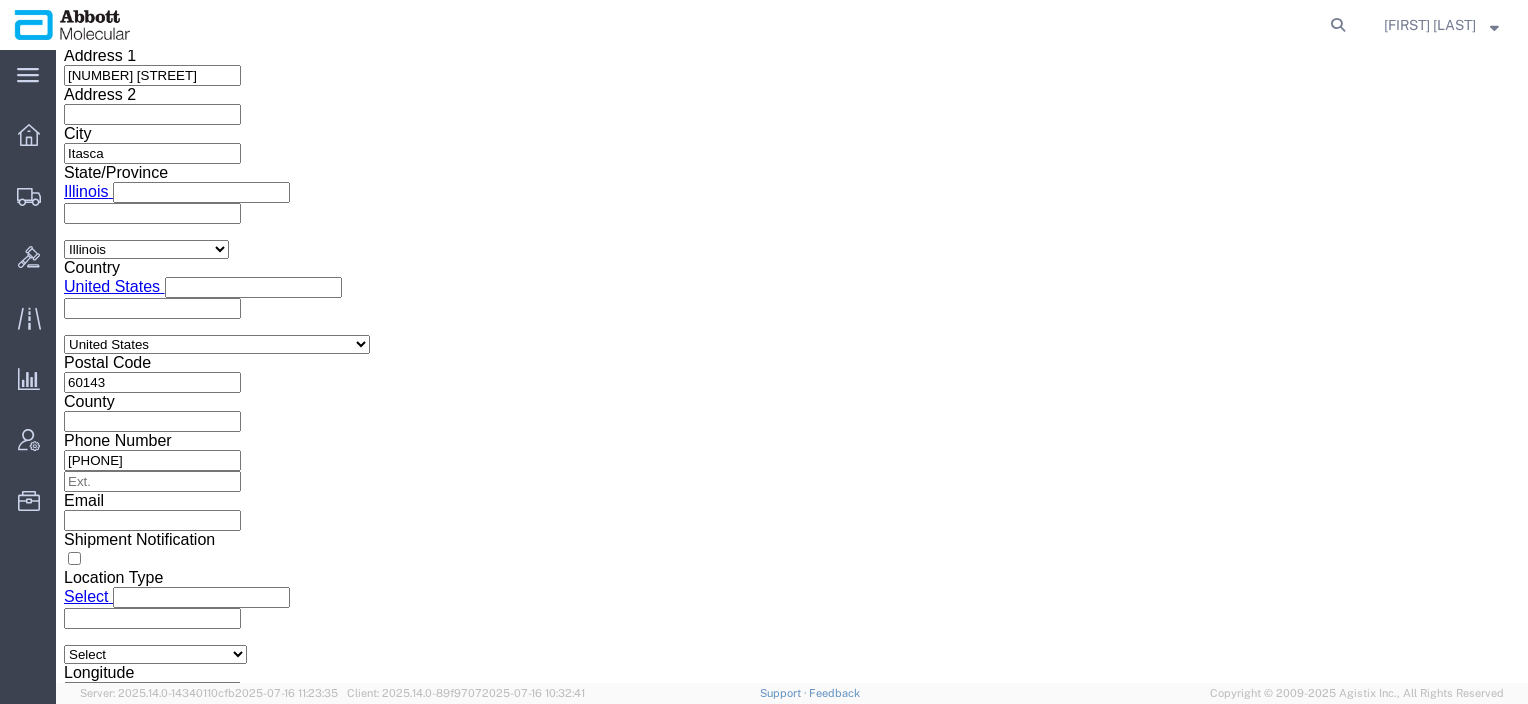 type on "TEST_FEDEX" 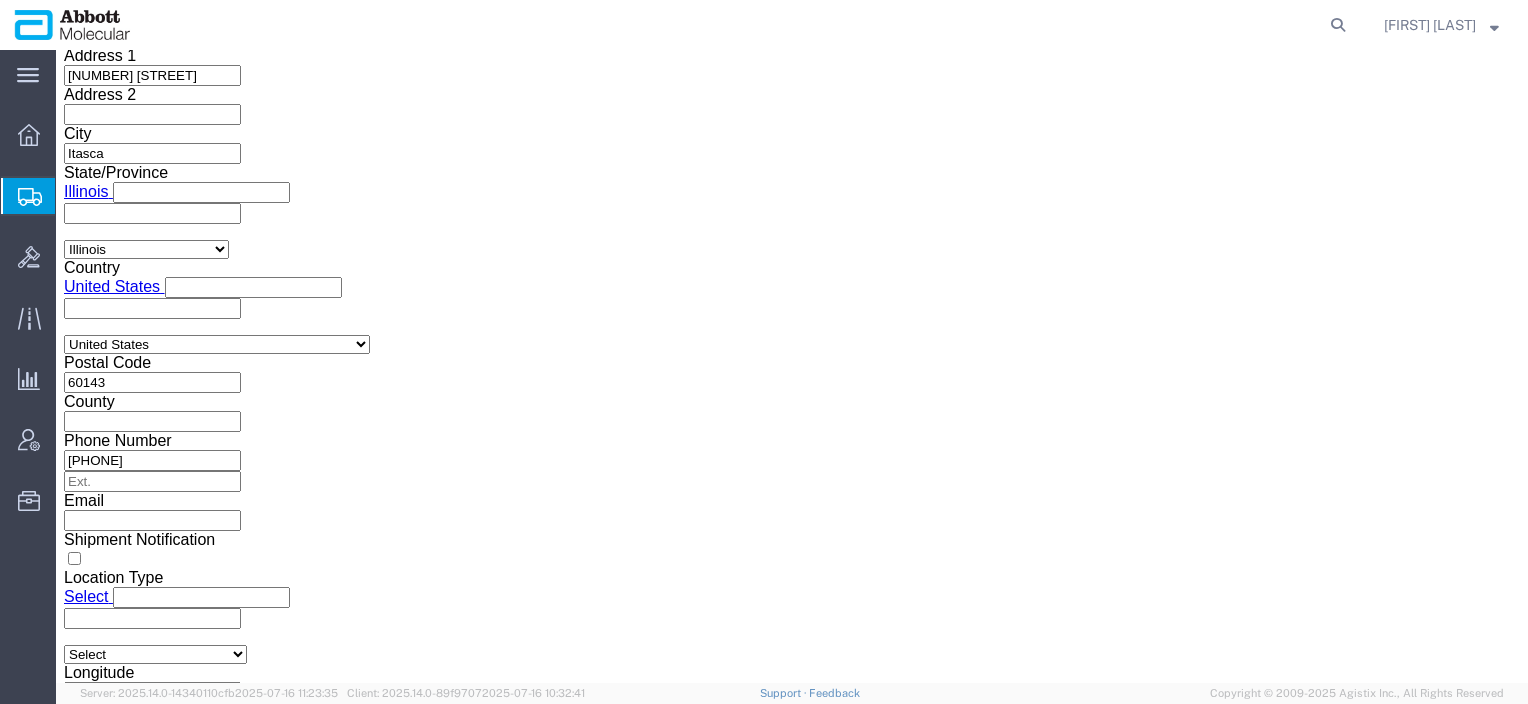 scroll, scrollTop: 41, scrollLeft: 0, axis: vertical 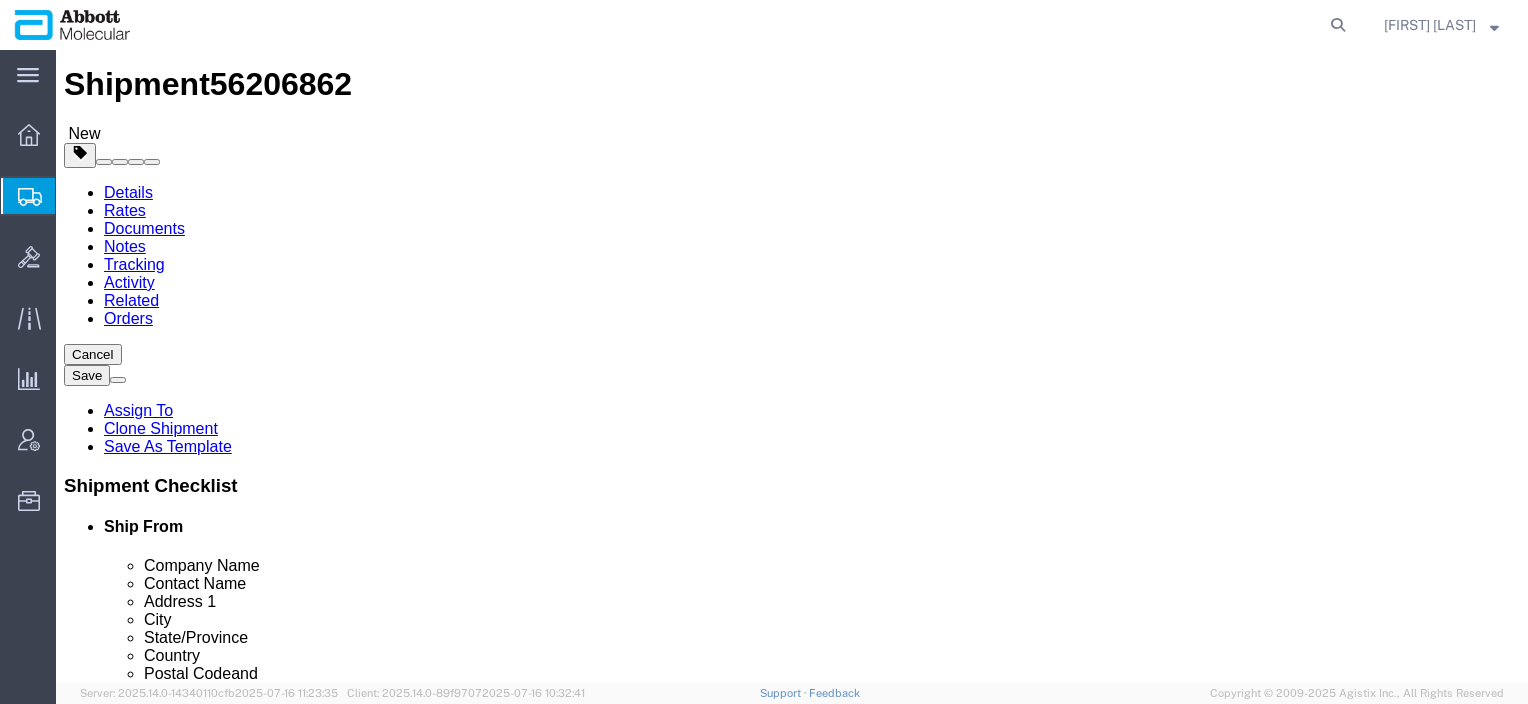 click on "Select Box (B) Box (C) Box (D) Cardboard Box(es) Crate (Instrument) Crate(s) Envelope Pallet (Component) Pallet Shipper Pallet(s) Oversized (Not Stackable) Pallet(s) Oversized (Stackable) Pallet(s) Standard (Not Stackable) Pallet(s) Standard (Stackable) Your Packaging" 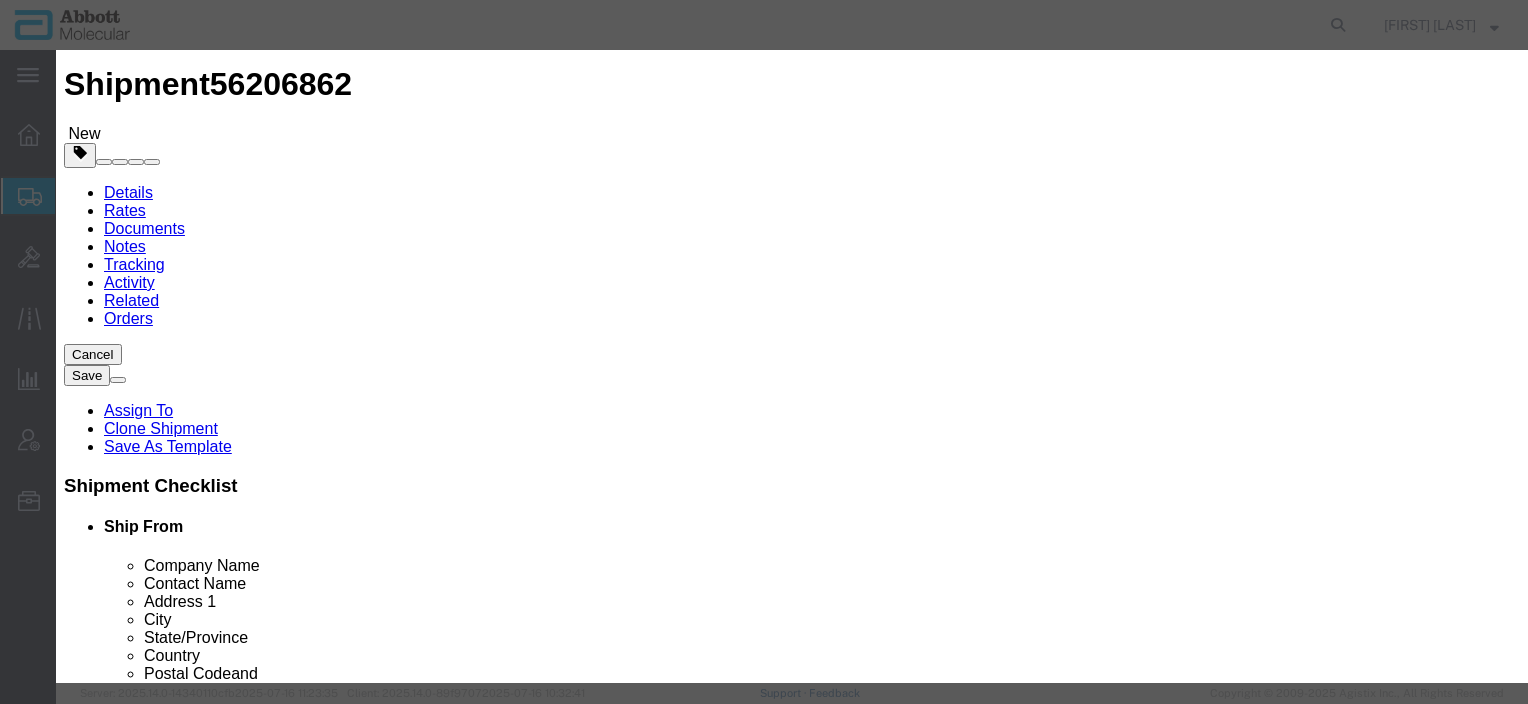 click 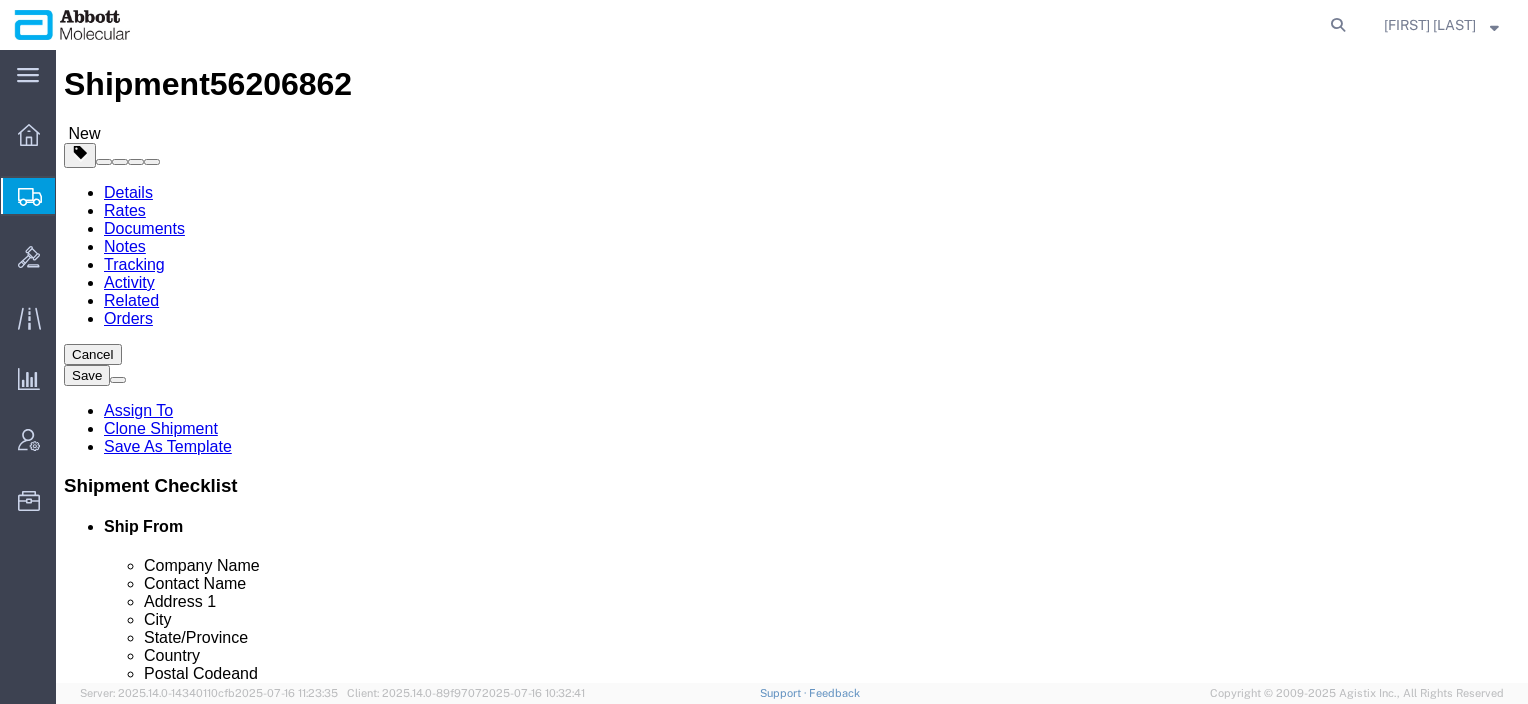 scroll, scrollTop: 298, scrollLeft: 0, axis: vertical 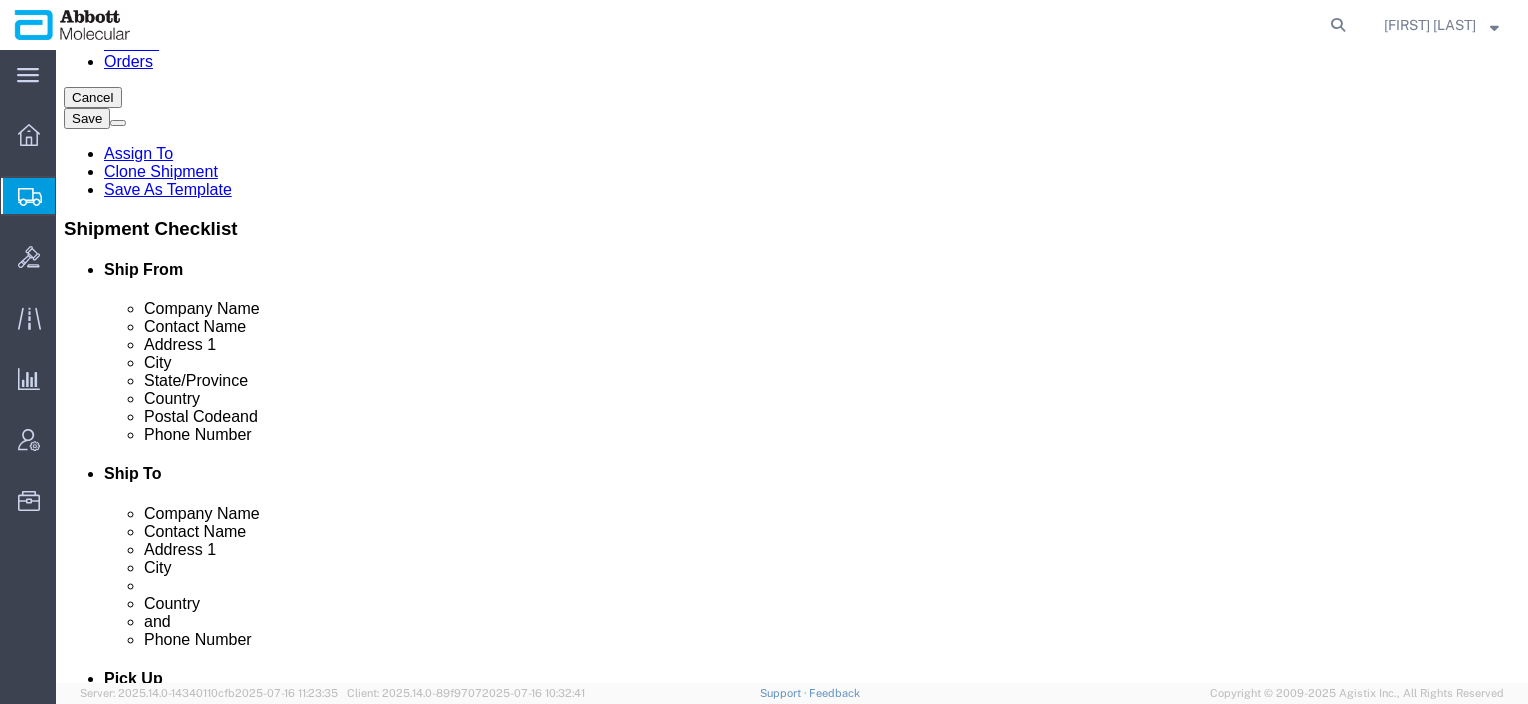 click on "Rate Shipment" 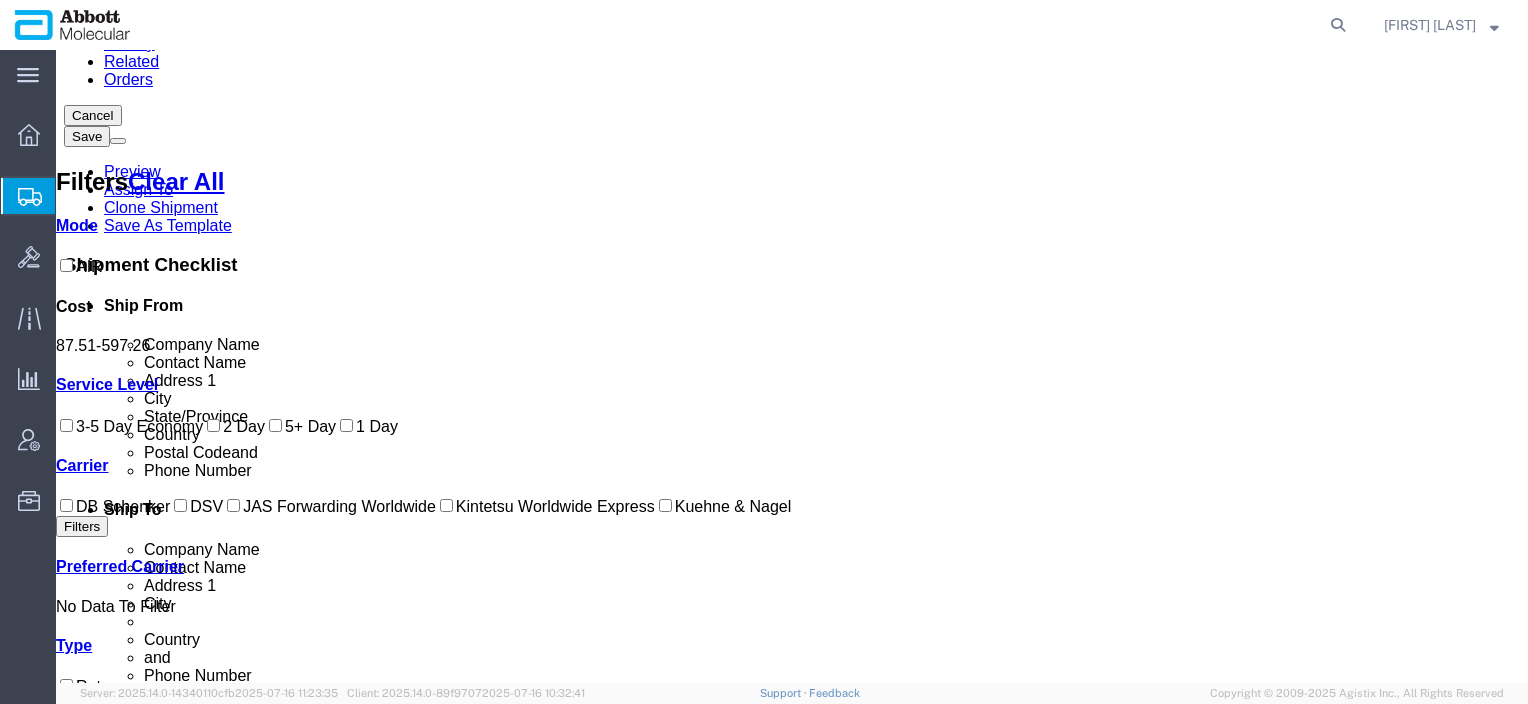 scroll, scrollTop: 106, scrollLeft: 0, axis: vertical 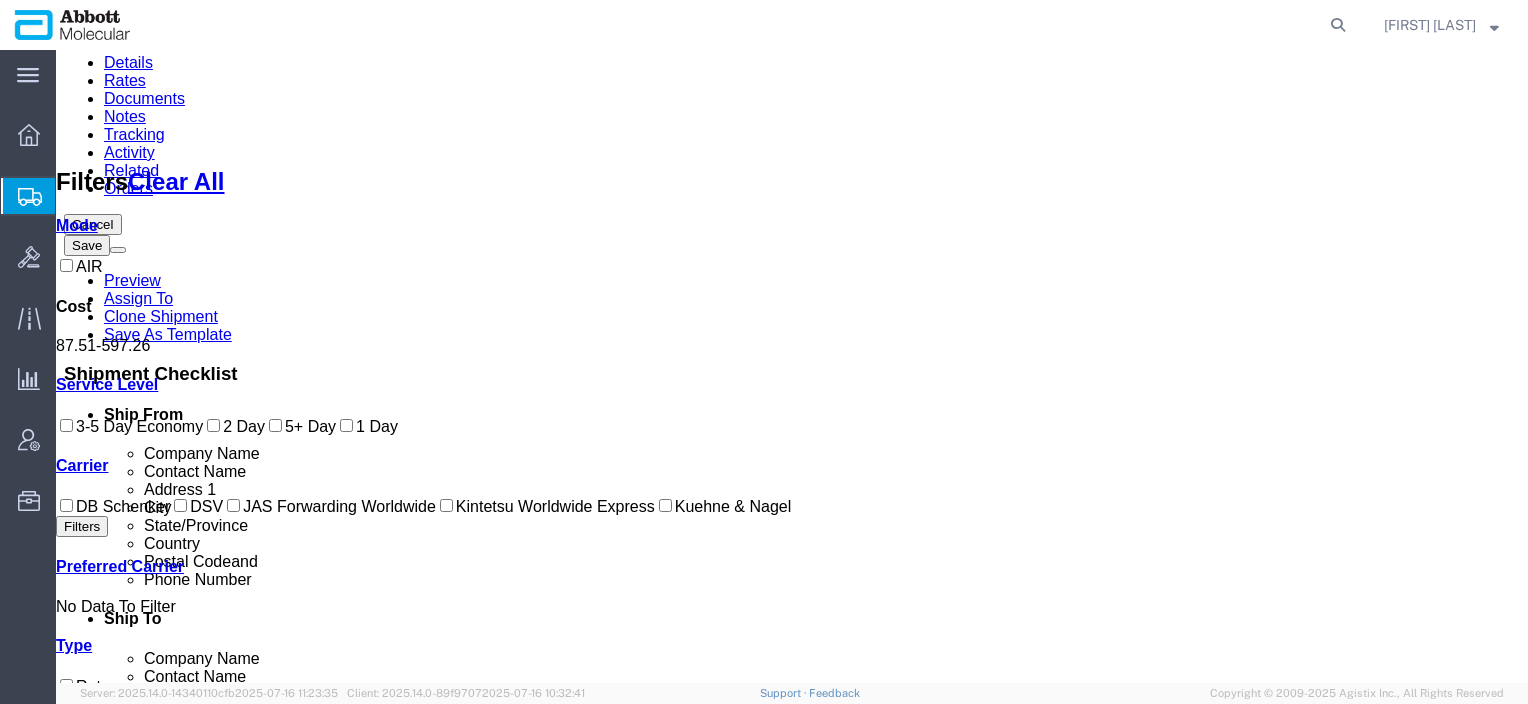 click on "Details" at bounding box center (128, 62) 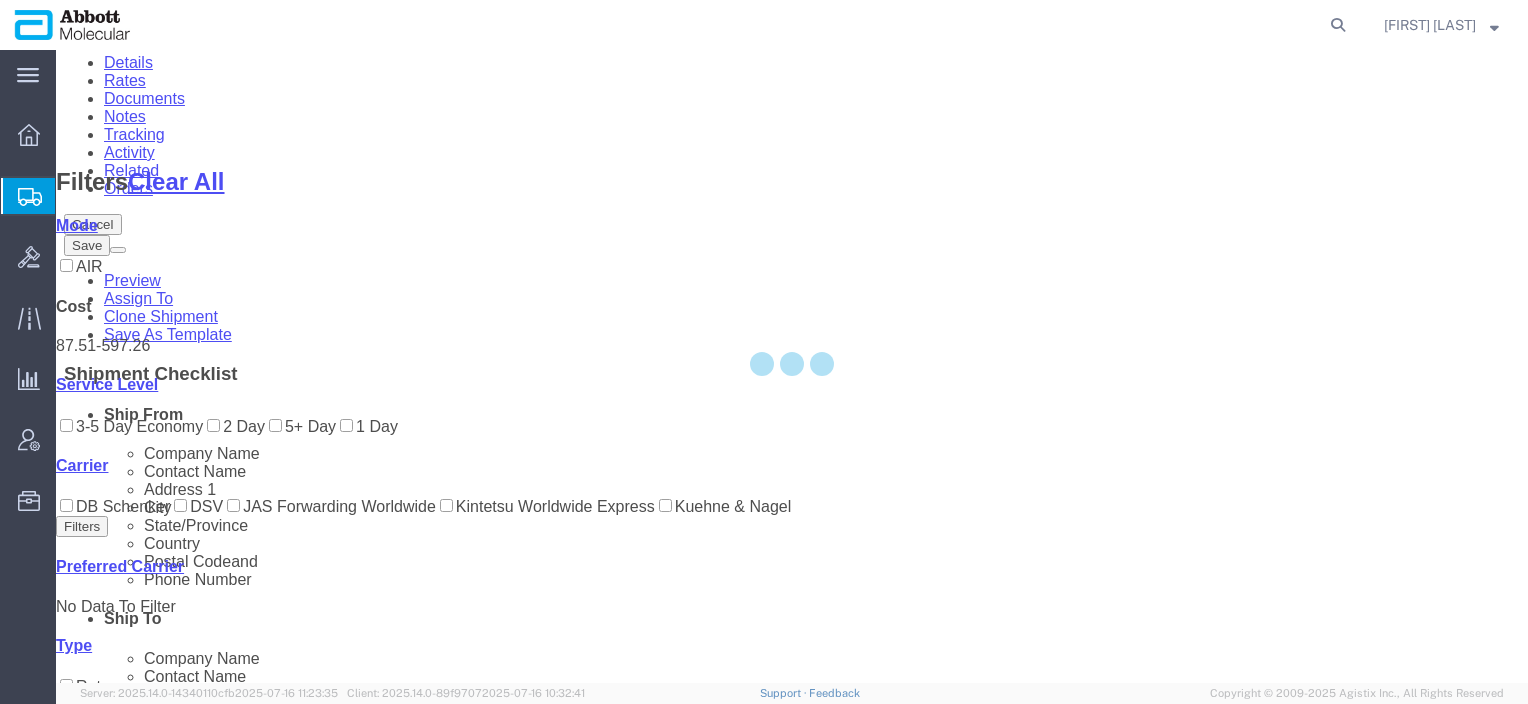 select on "48454" 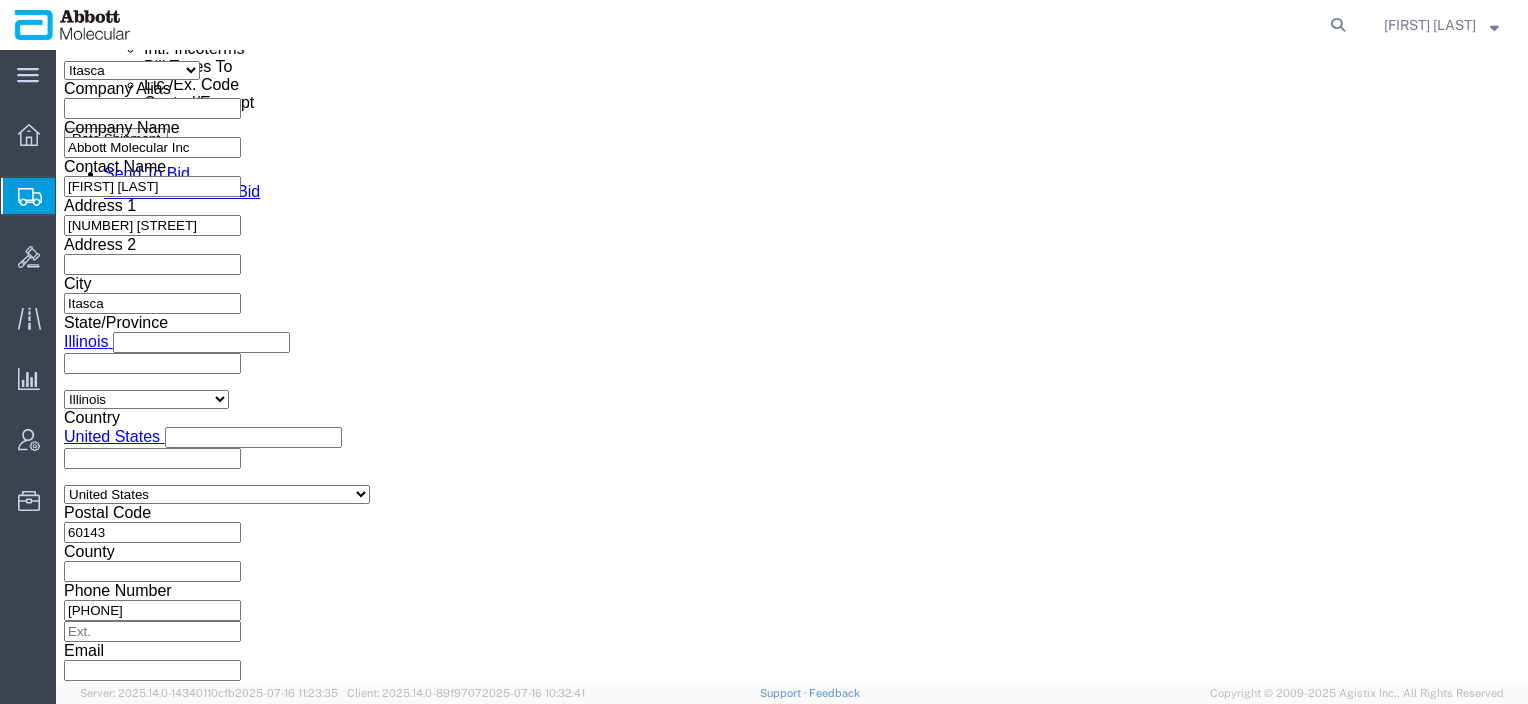 scroll, scrollTop: 1340, scrollLeft: 0, axis: vertical 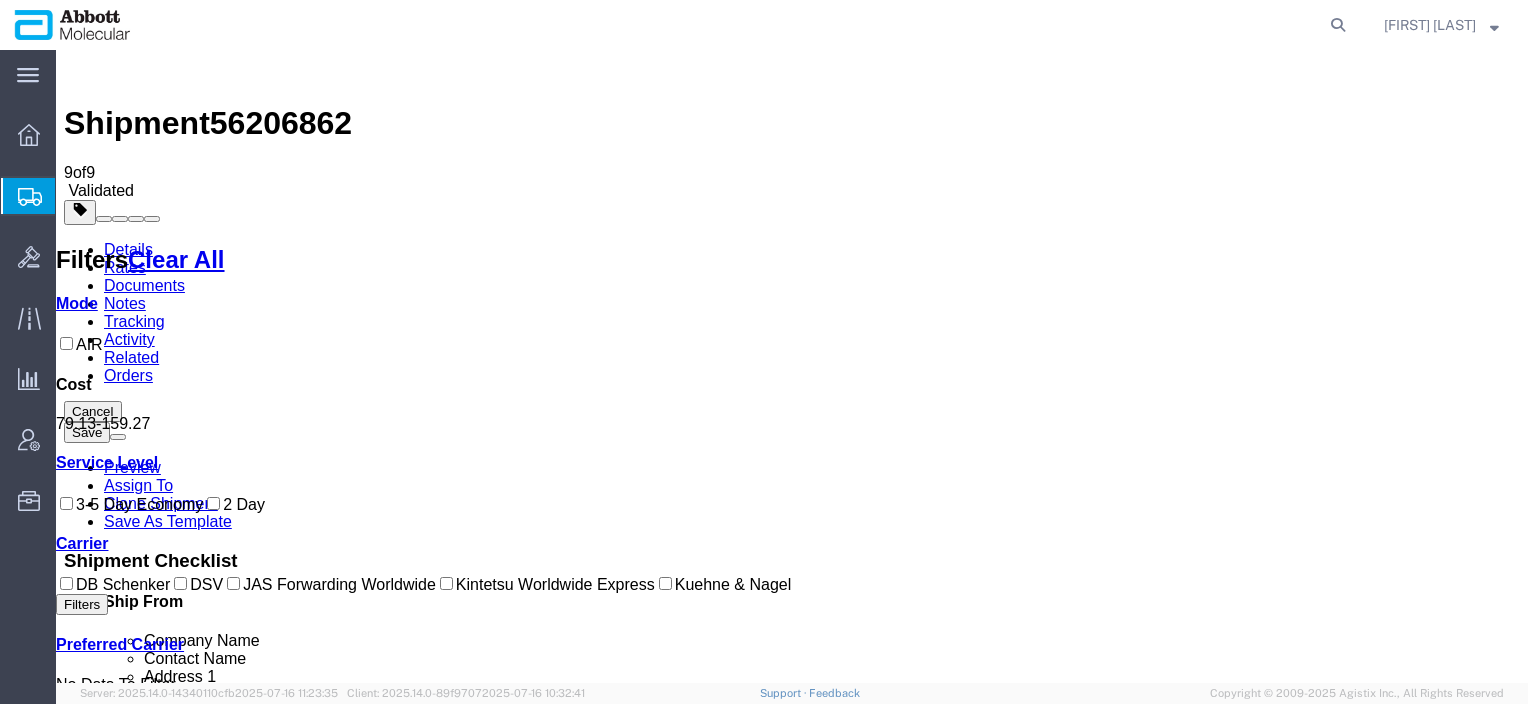 click on "Details" at bounding box center [128, 249] 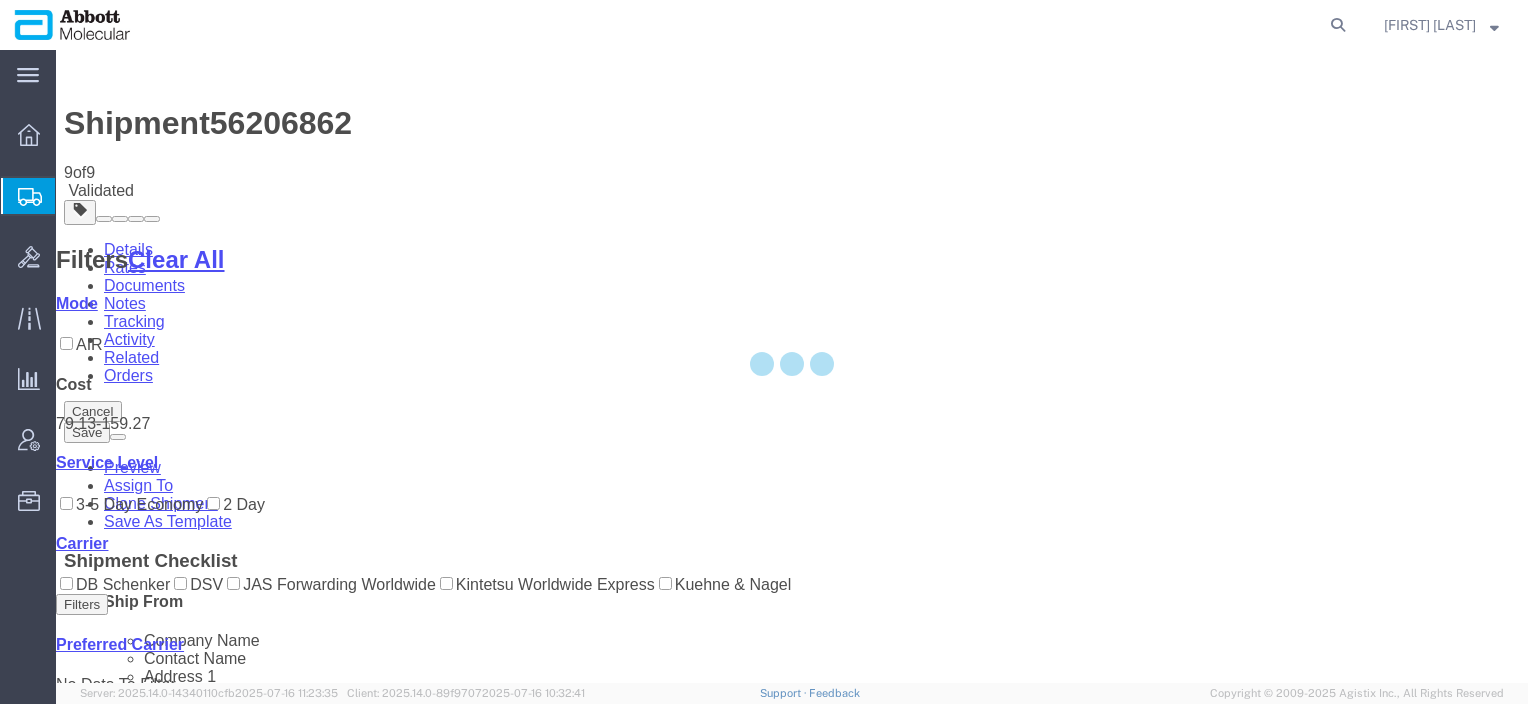 select on "48454" 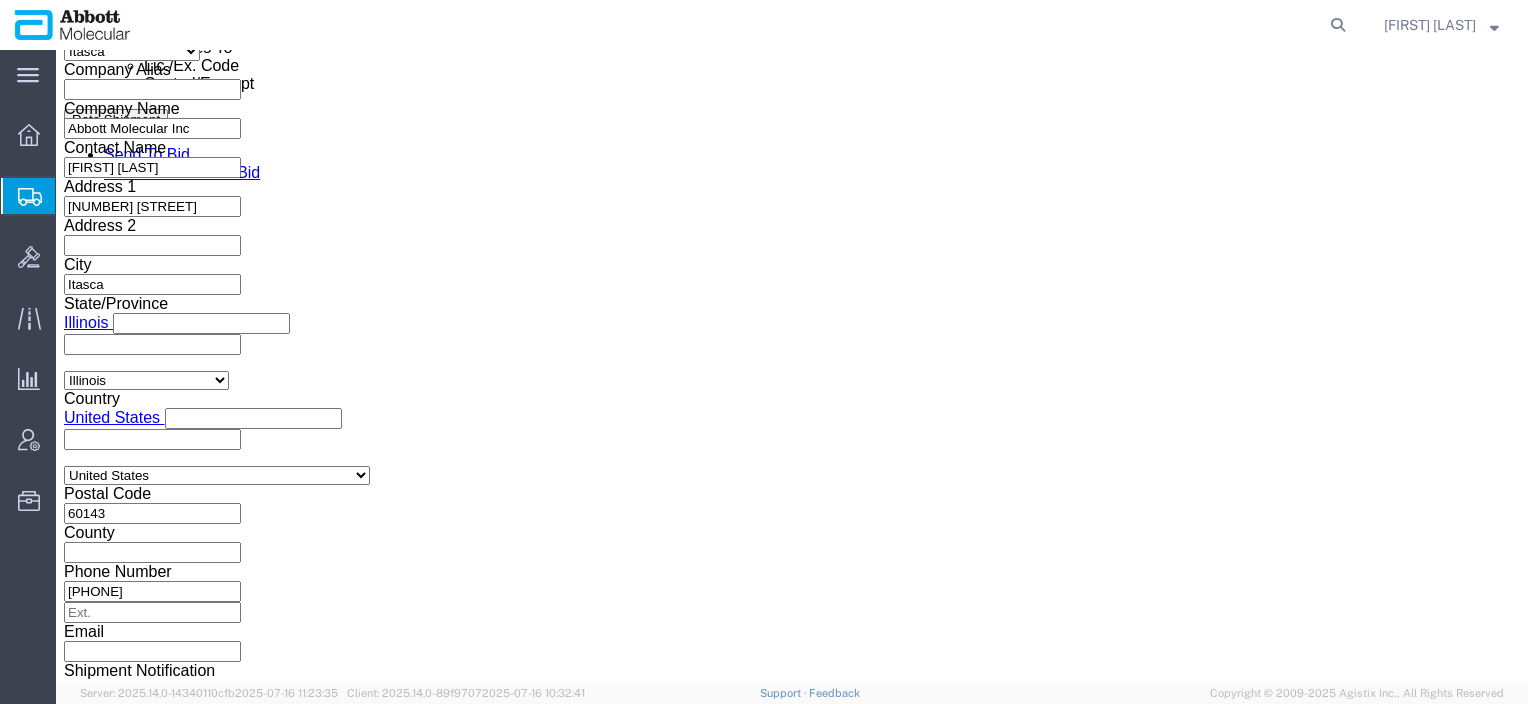 scroll, scrollTop: 1376, scrollLeft: 0, axis: vertical 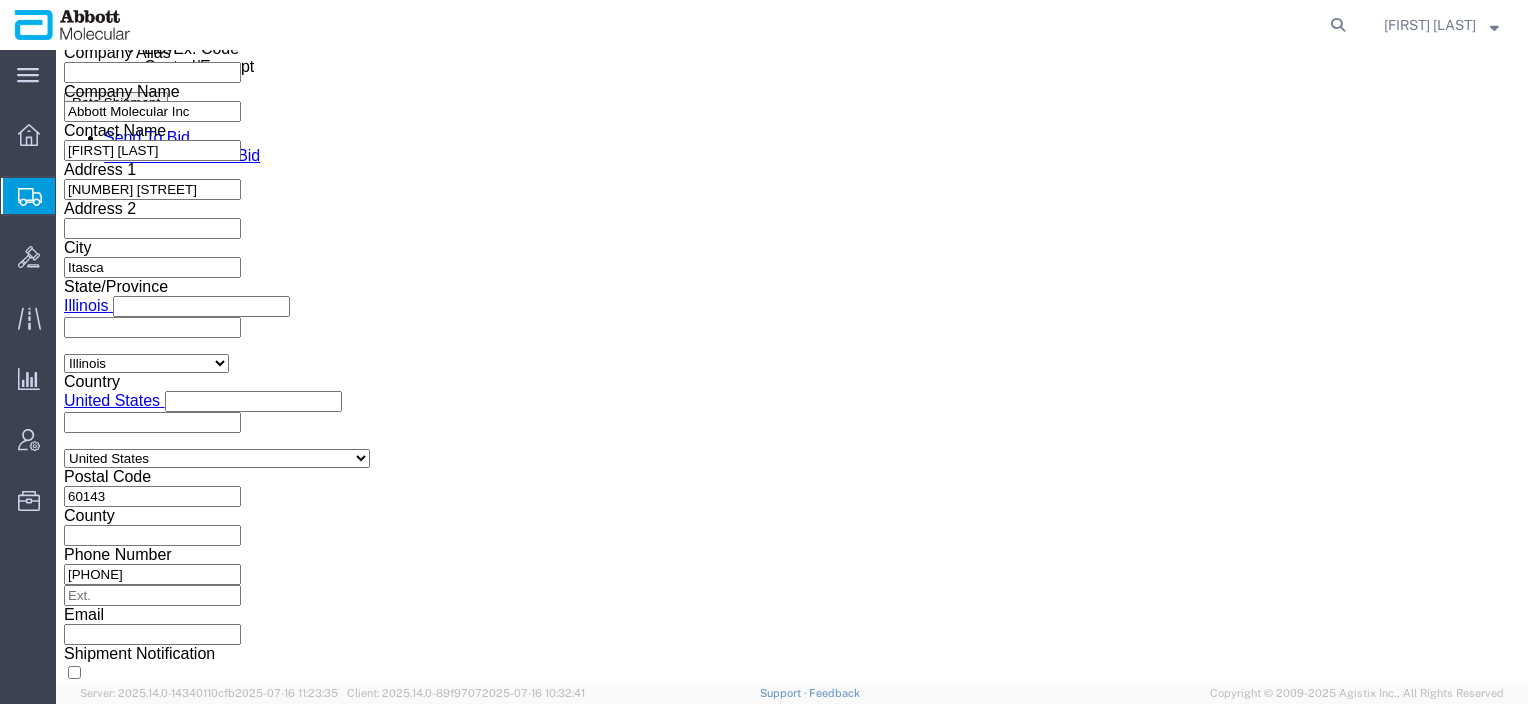 click on "Mode Select Air Less than Truckload Multi-Leg Ocean Freight Rail Small Parcel Truckload" 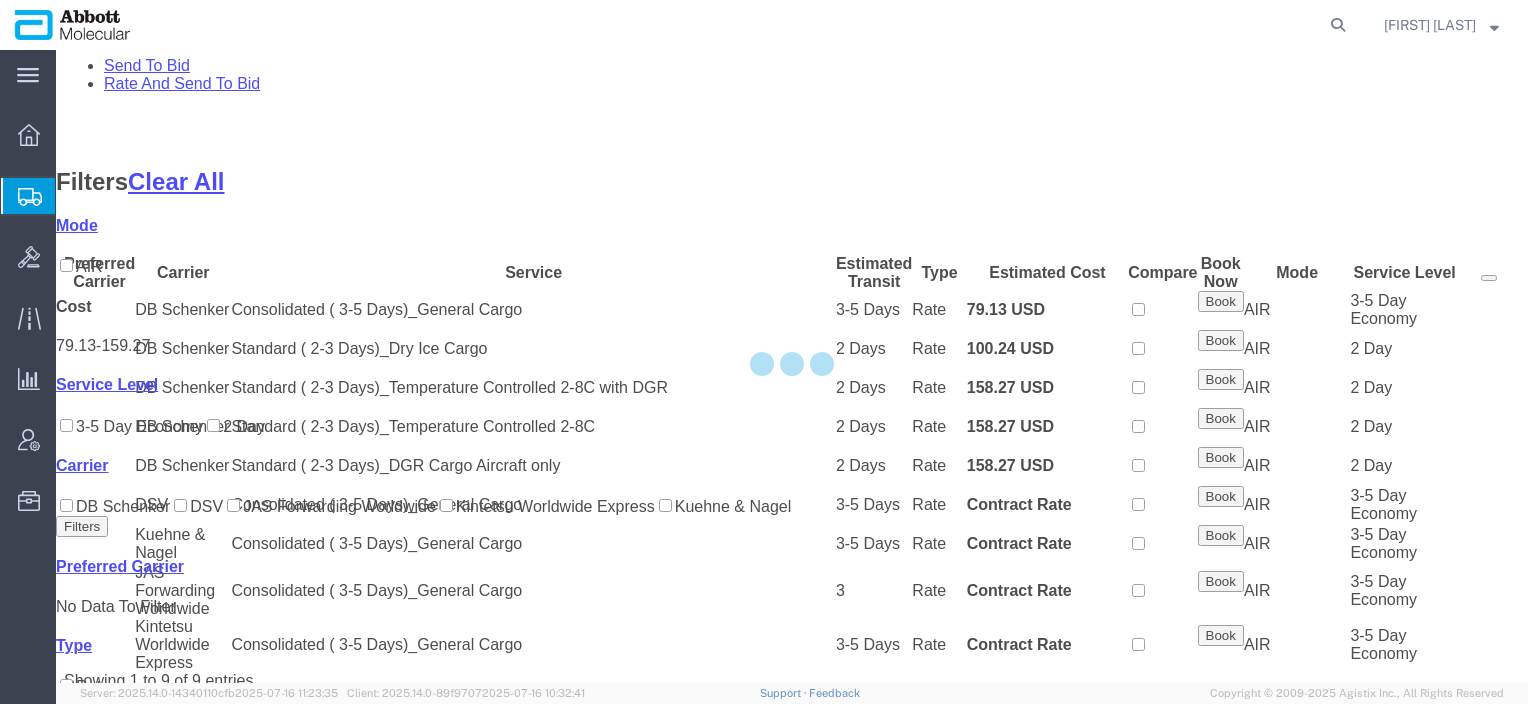 scroll, scrollTop: 124, scrollLeft: 0, axis: vertical 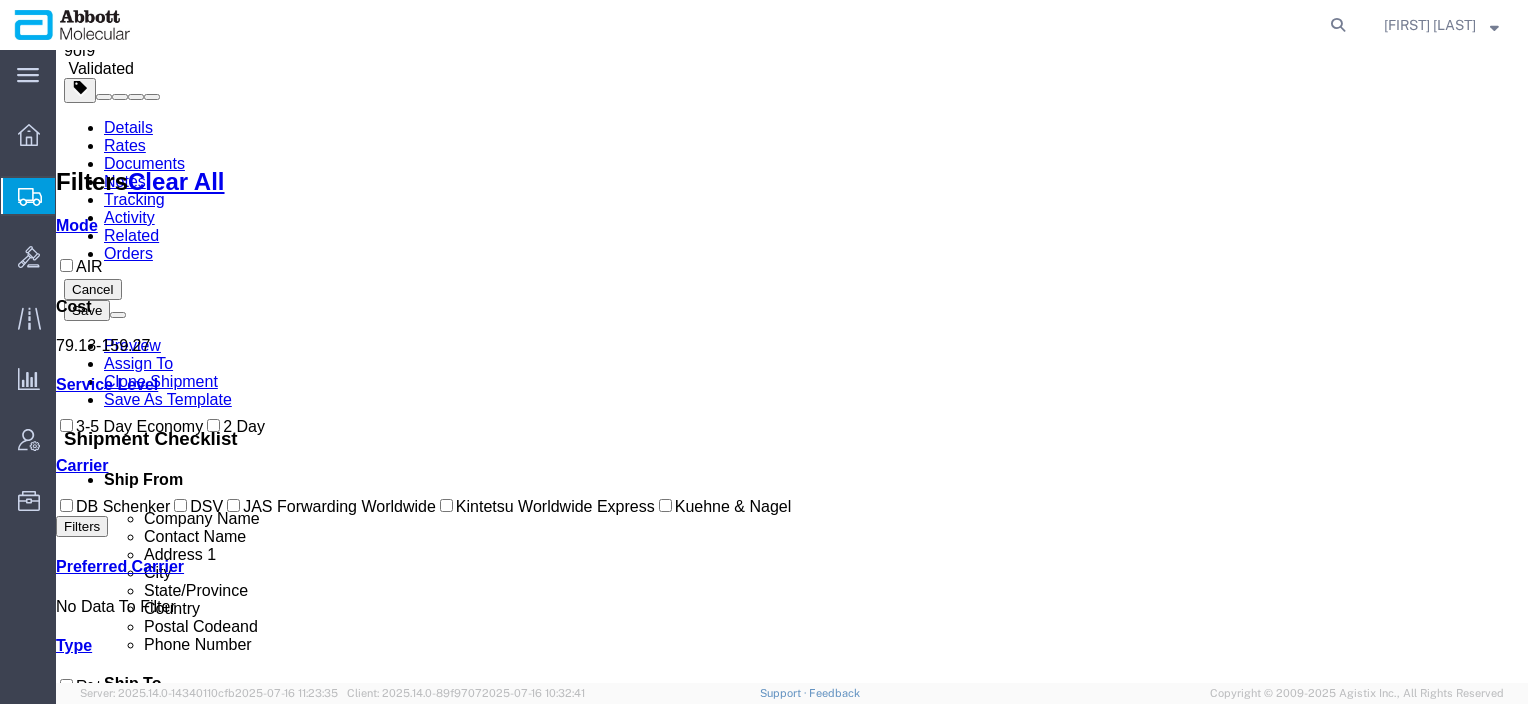 click on "Details" at bounding box center [128, 127] 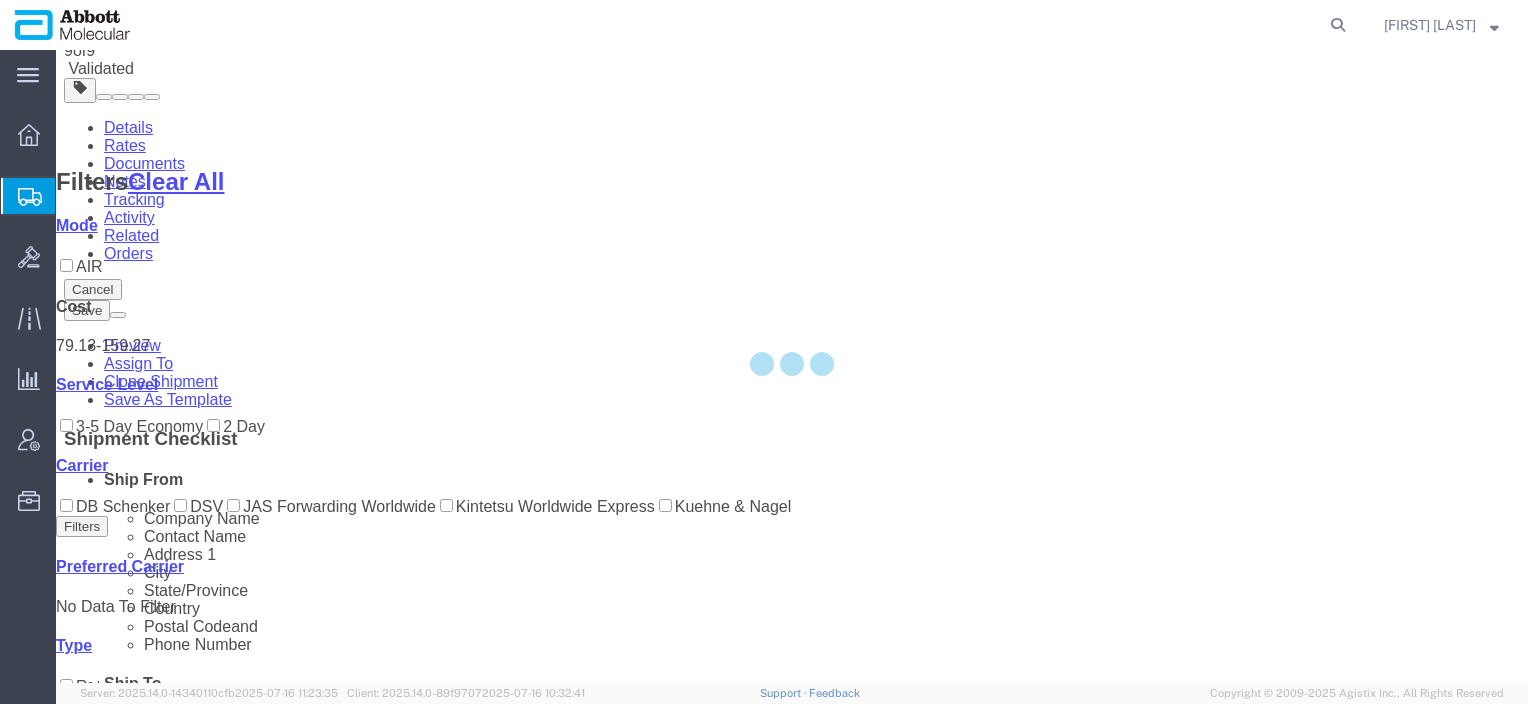 select on "48454" 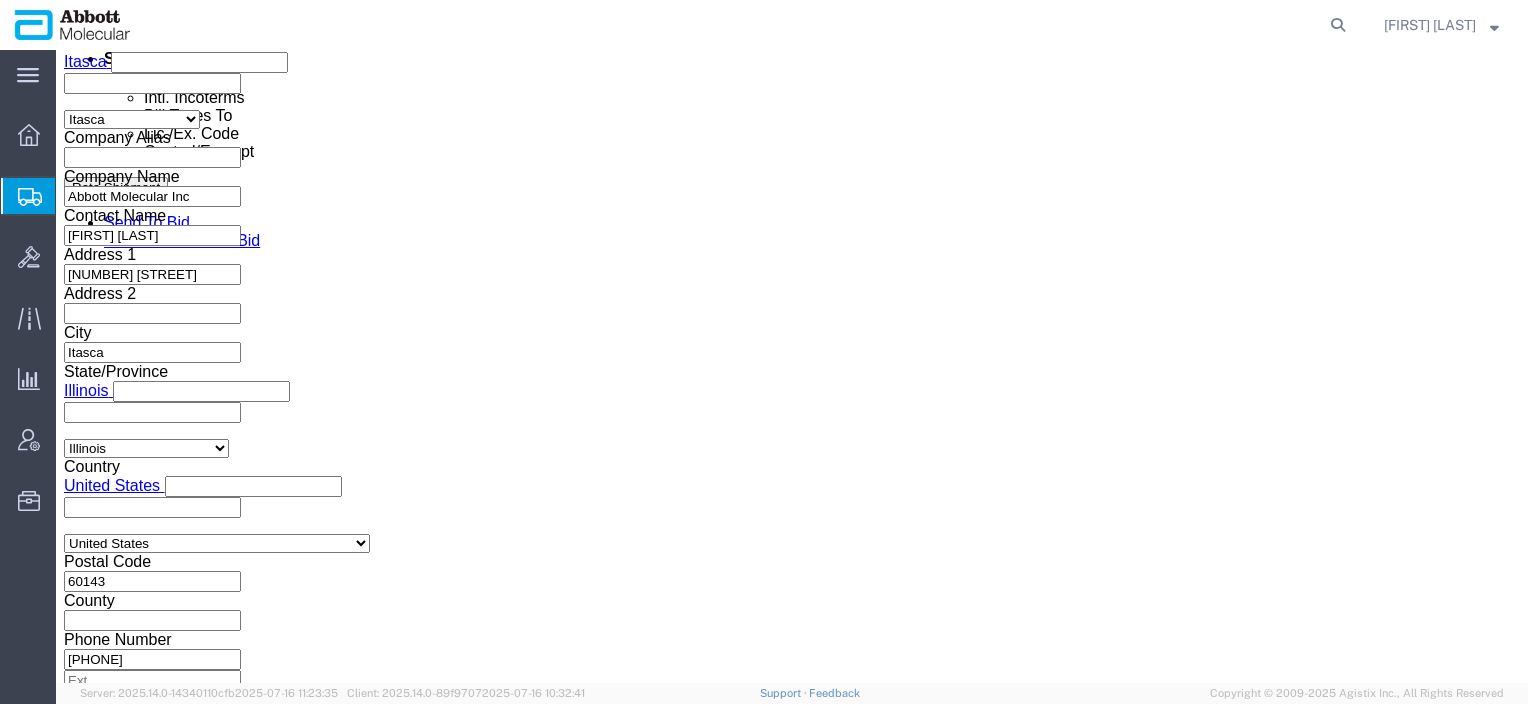 scroll, scrollTop: 1472, scrollLeft: 0, axis: vertical 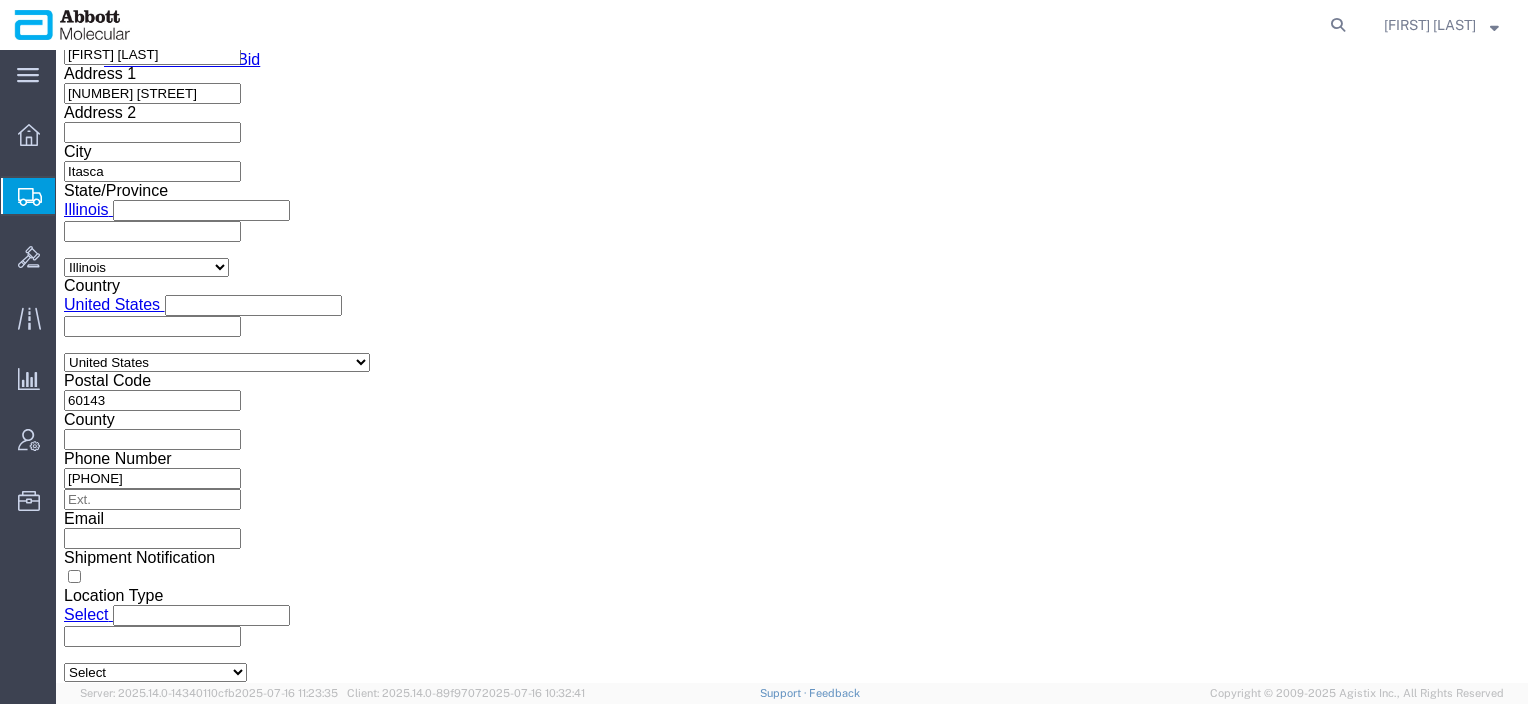 click on "Select Airplane" 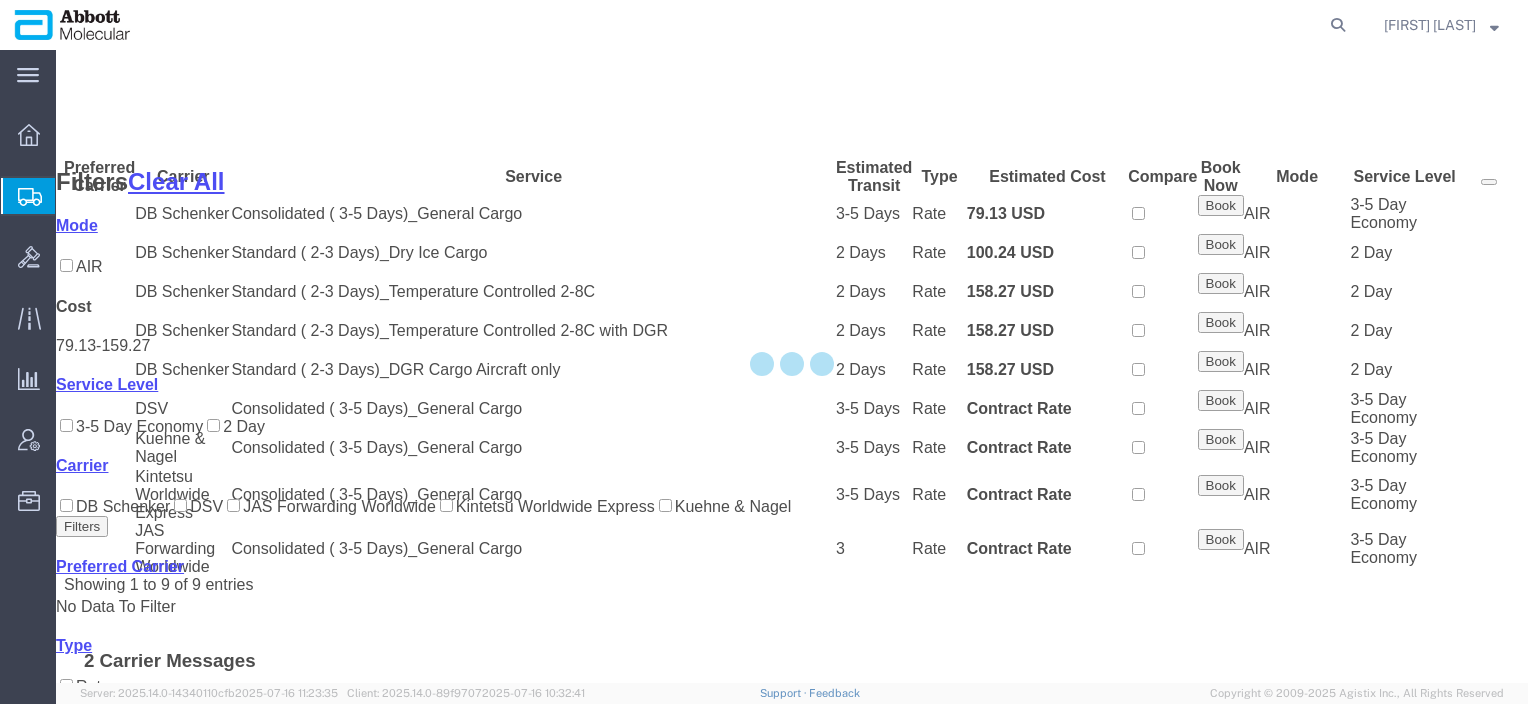 scroll, scrollTop: 124, scrollLeft: 0, axis: vertical 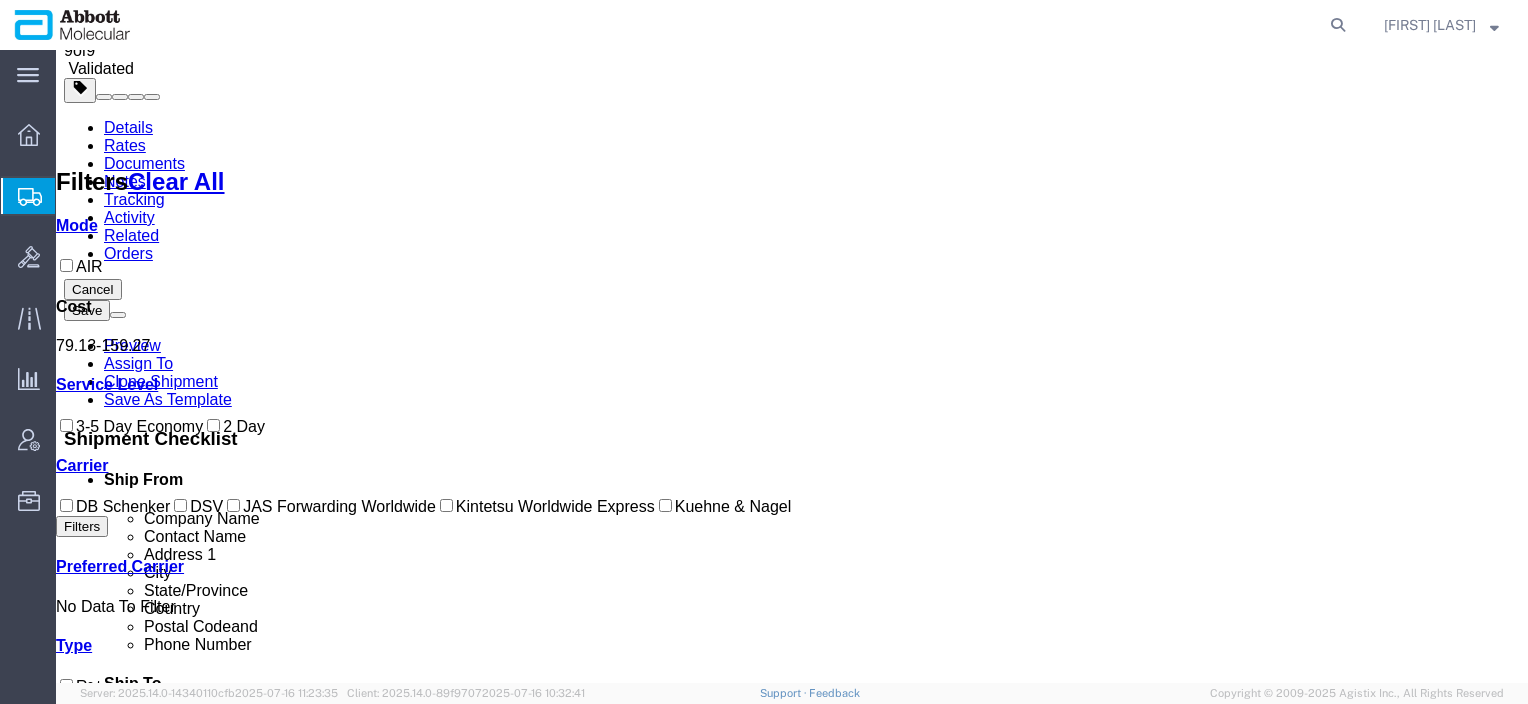 click on "Pending" at bounding box center (208, 2078) 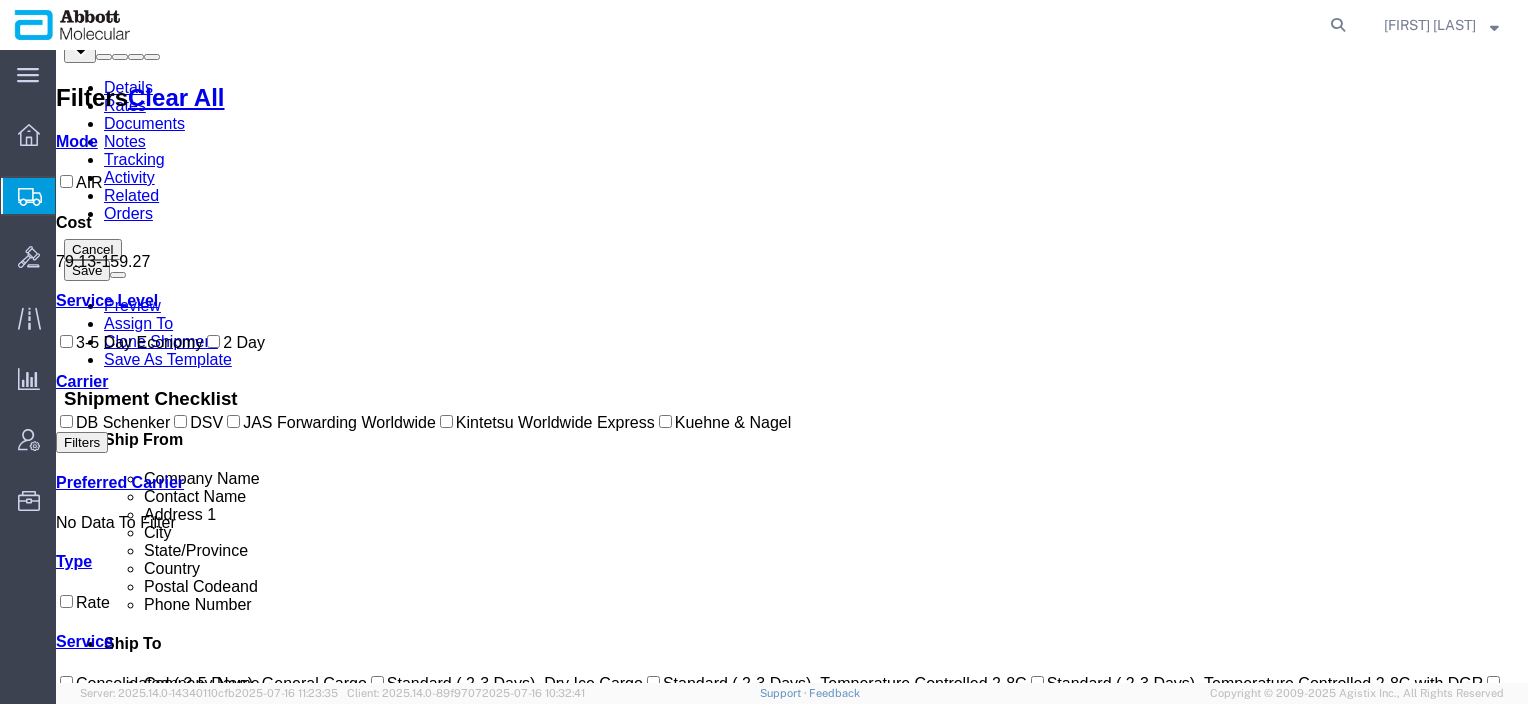 scroll, scrollTop: 0, scrollLeft: 0, axis: both 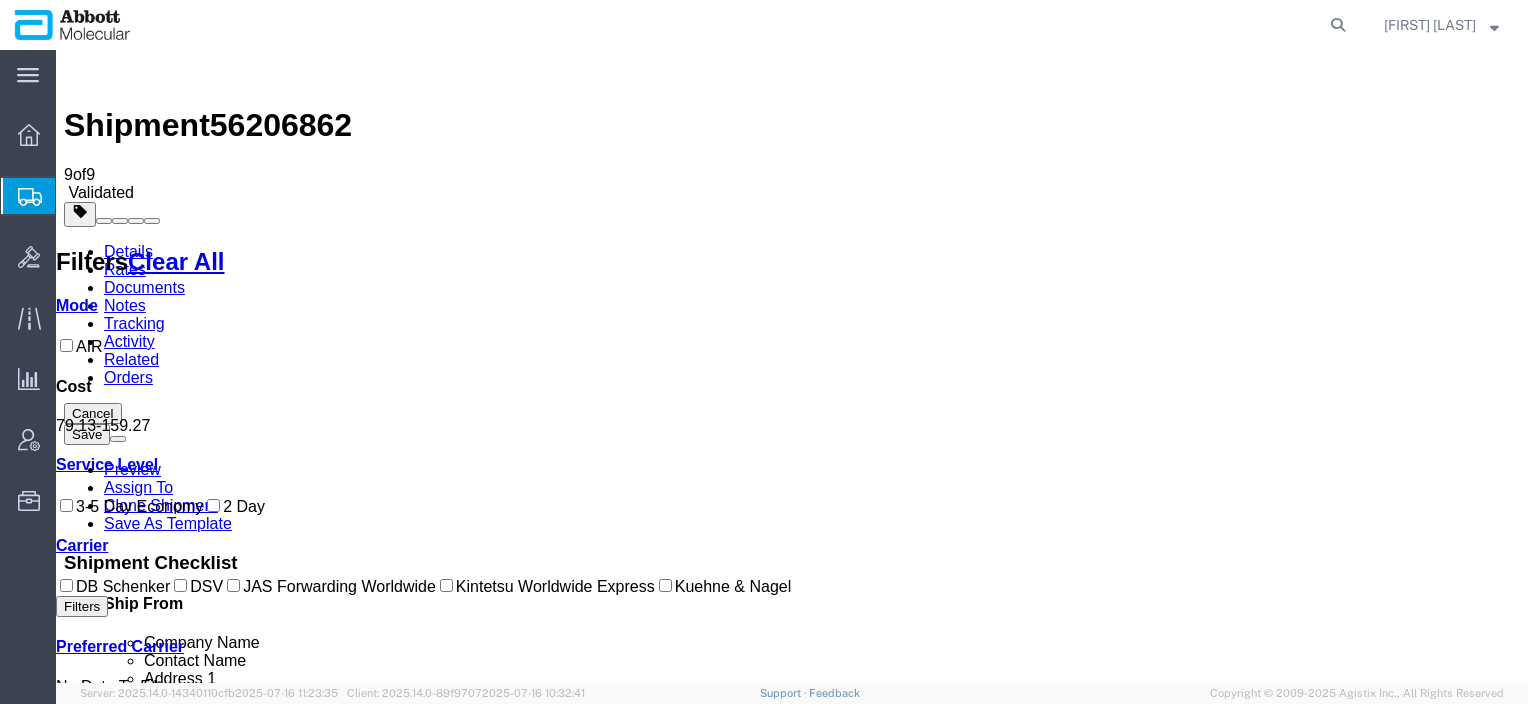 drag, startPoint x: 1100, startPoint y: 665, endPoint x: 816, endPoint y: 656, distance: 284.14258 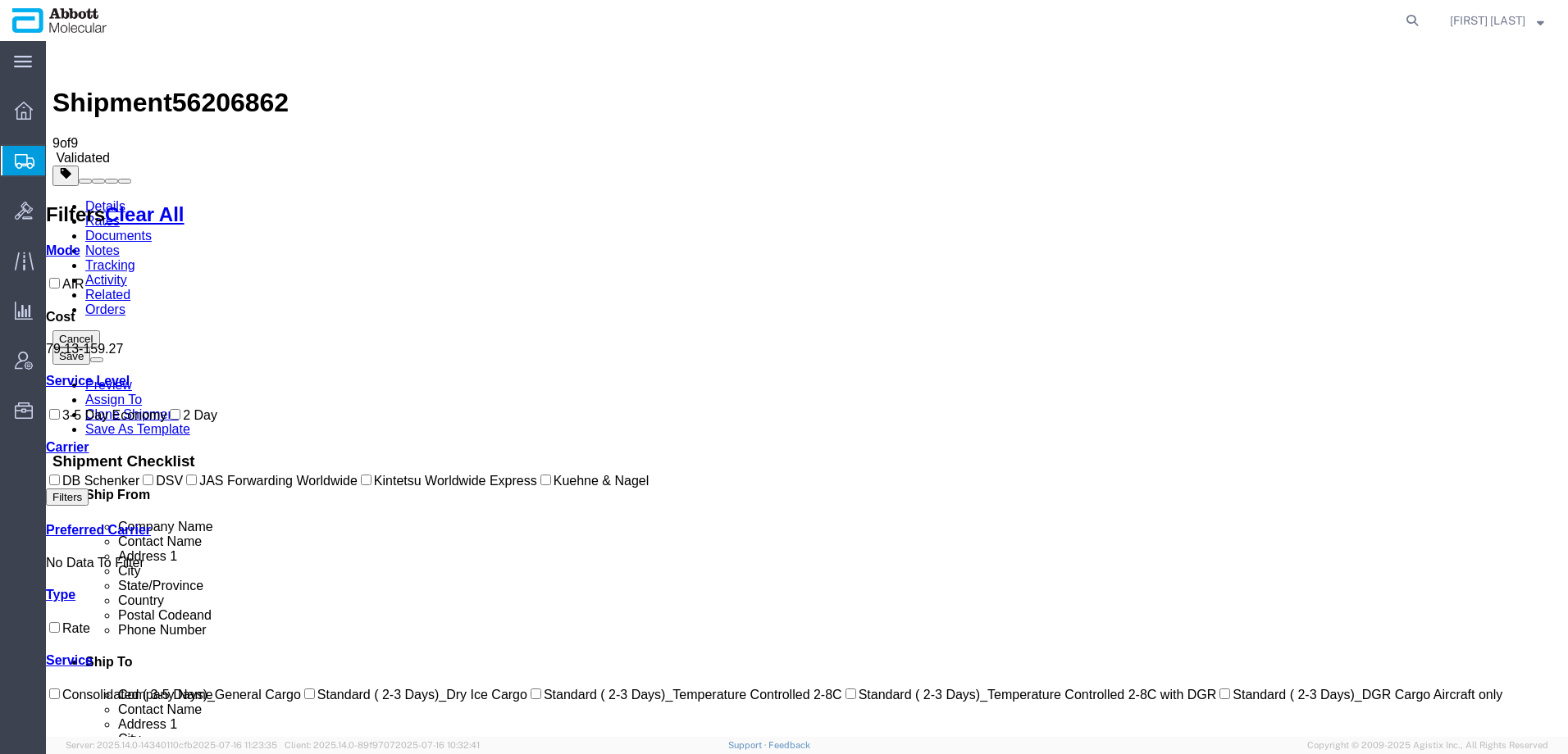 scroll, scrollTop: 0, scrollLeft: 0, axis: both 